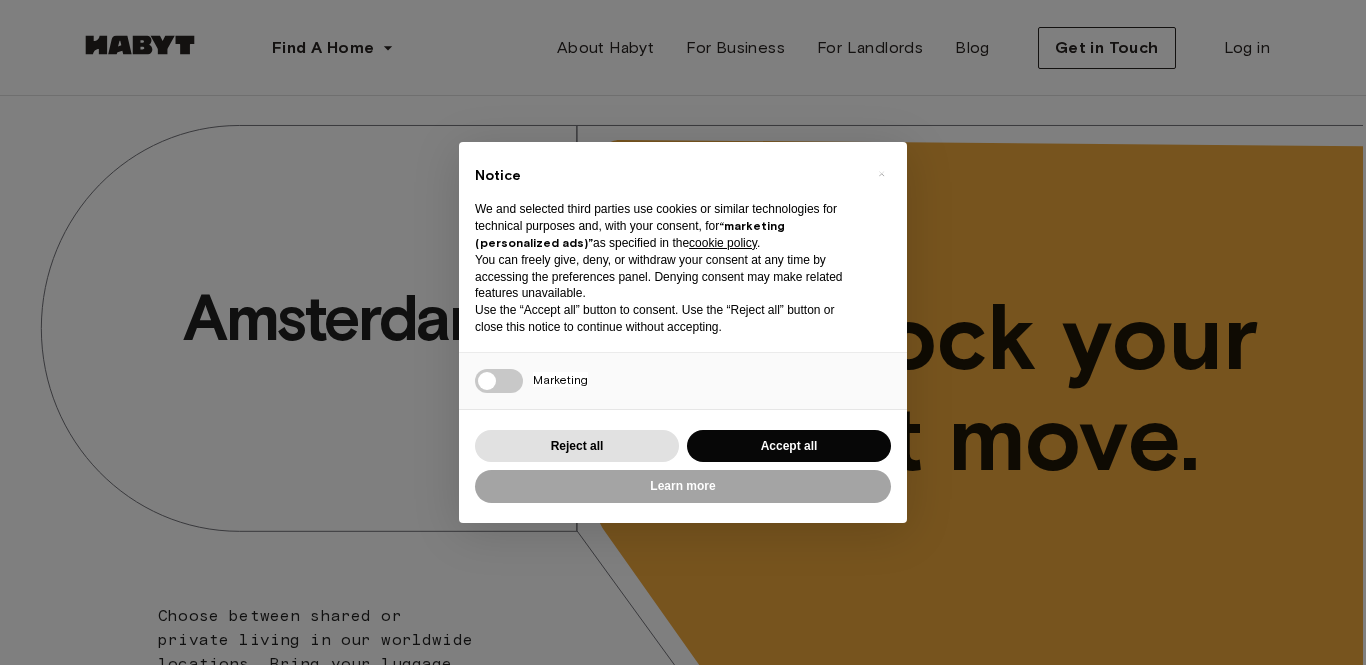 scroll, scrollTop: 0, scrollLeft: 0, axis: both 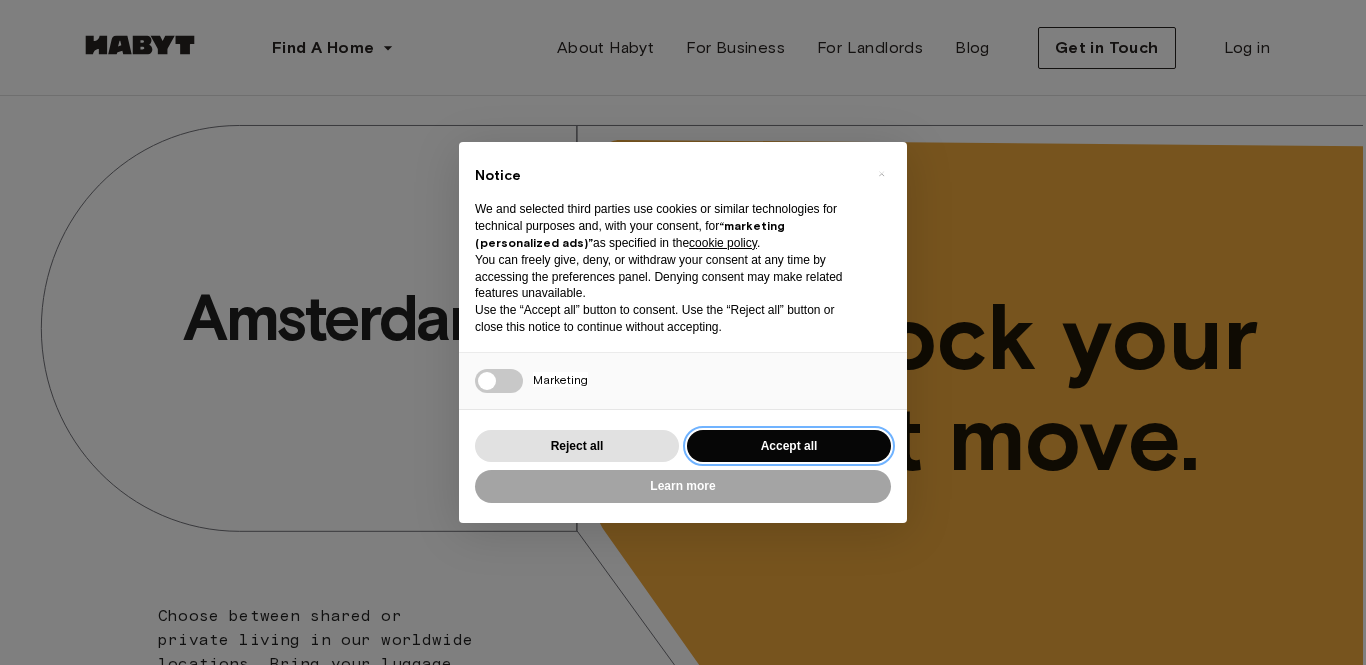click on "Accept all" at bounding box center (789, 446) 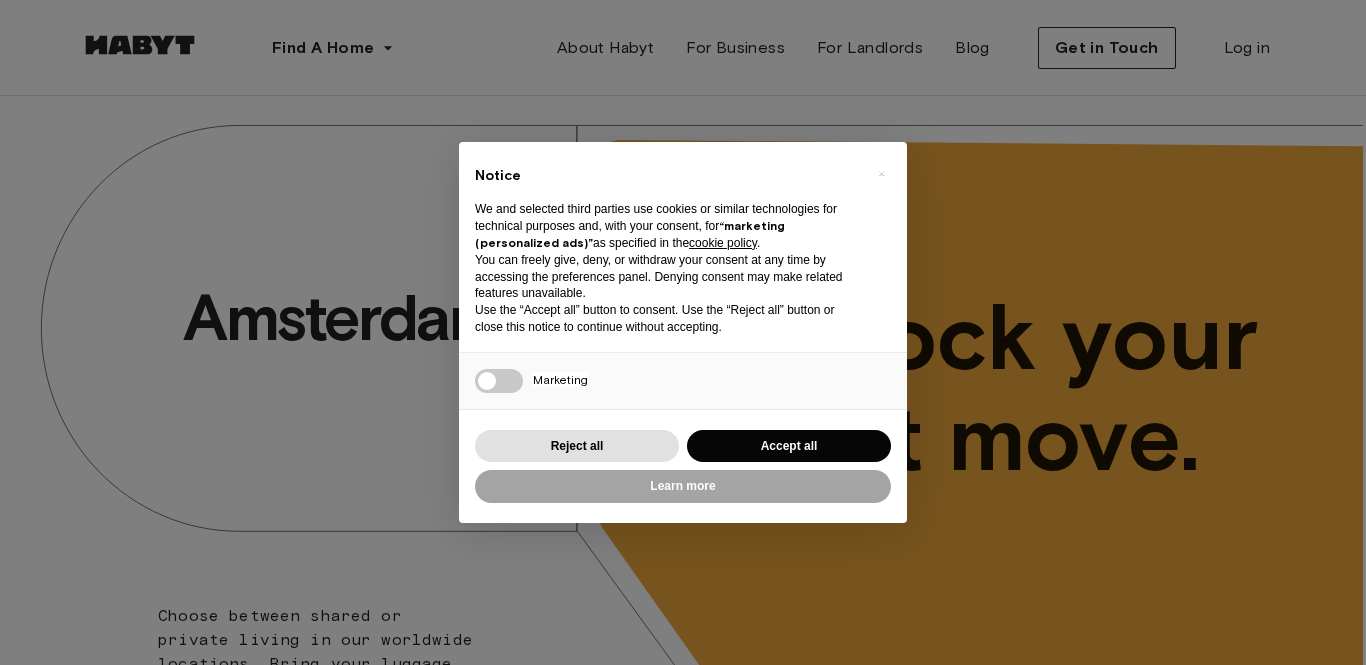 scroll, scrollTop: 0, scrollLeft: 0, axis: both 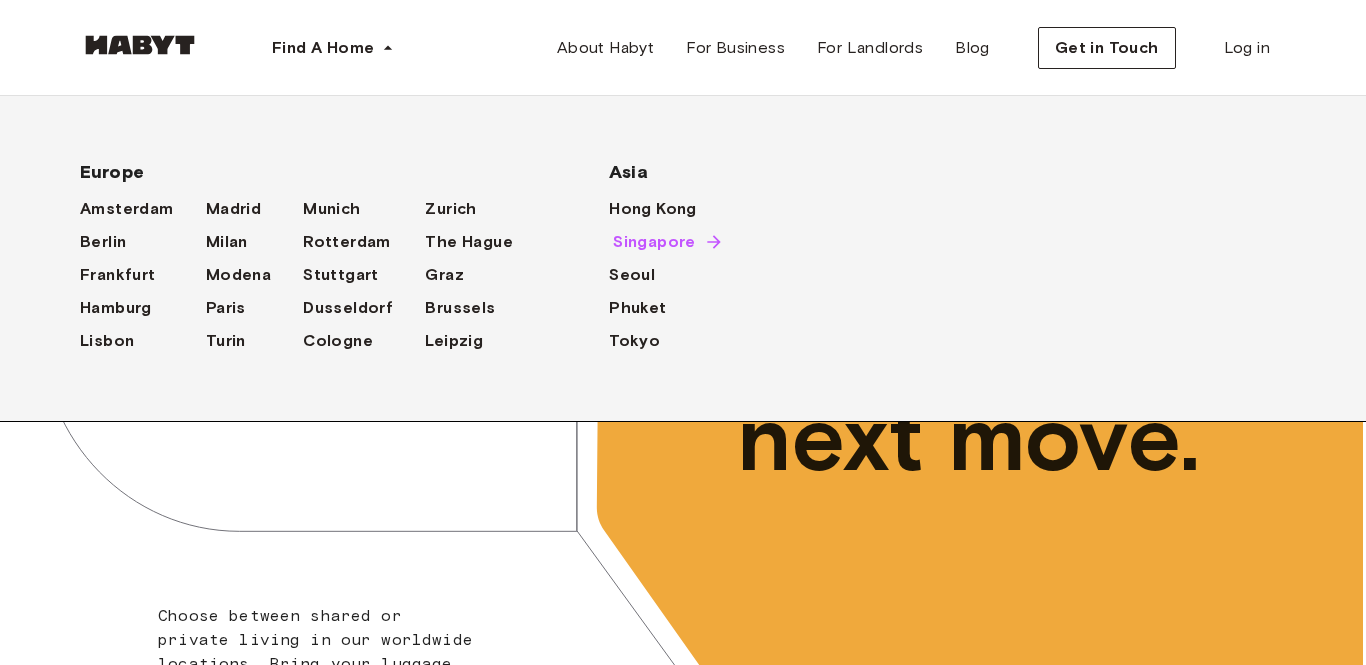 click on "Singapore" at bounding box center (654, 242) 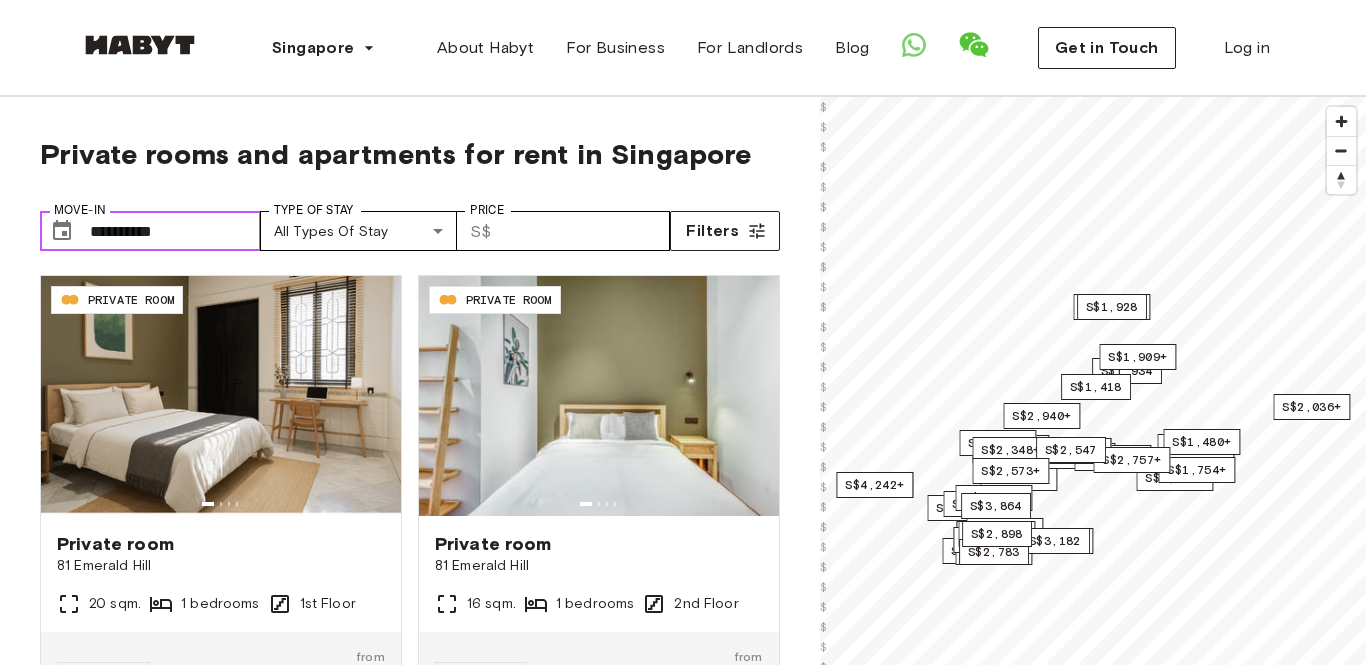 click on "**********" at bounding box center (175, 231) 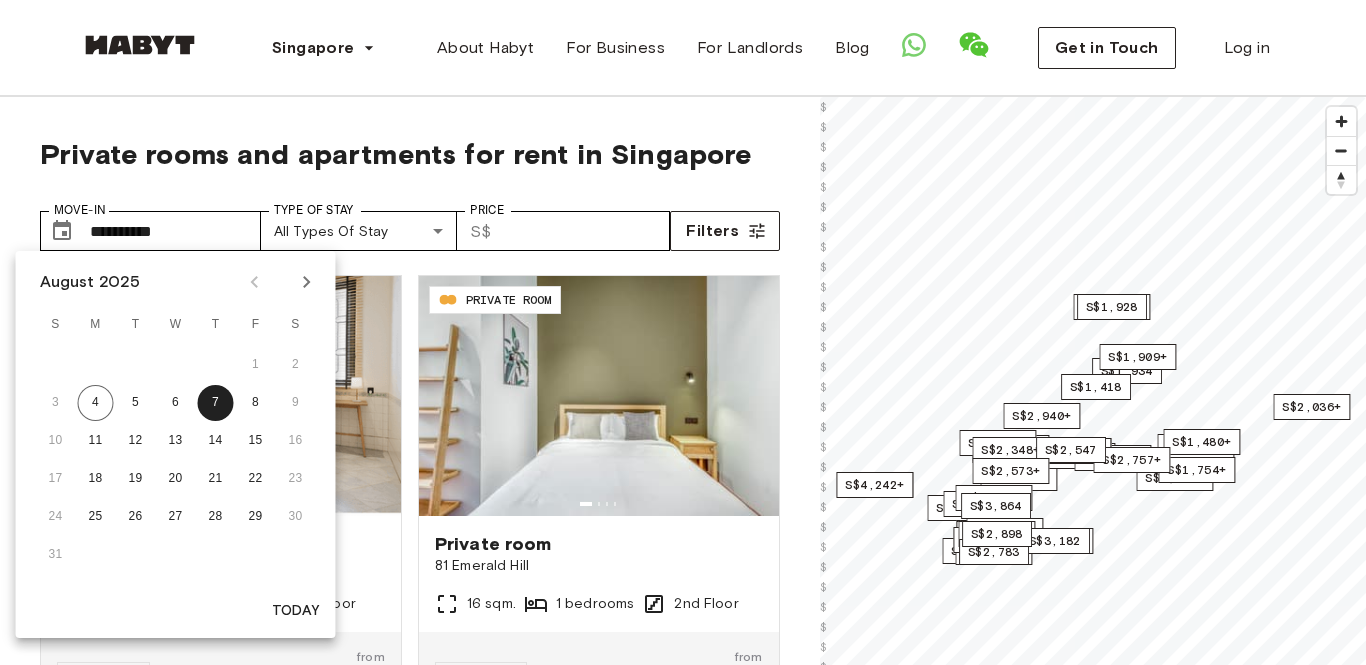 click at bounding box center (307, 282) 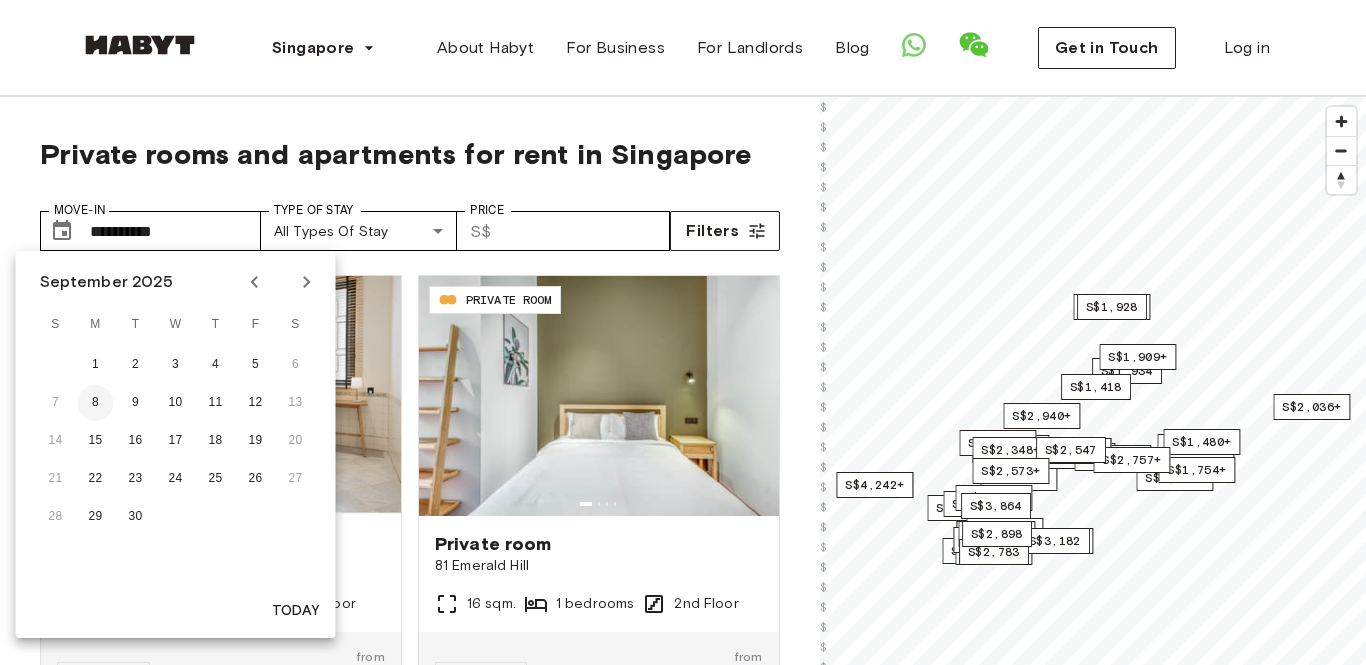 click on "8" at bounding box center (96, 403) 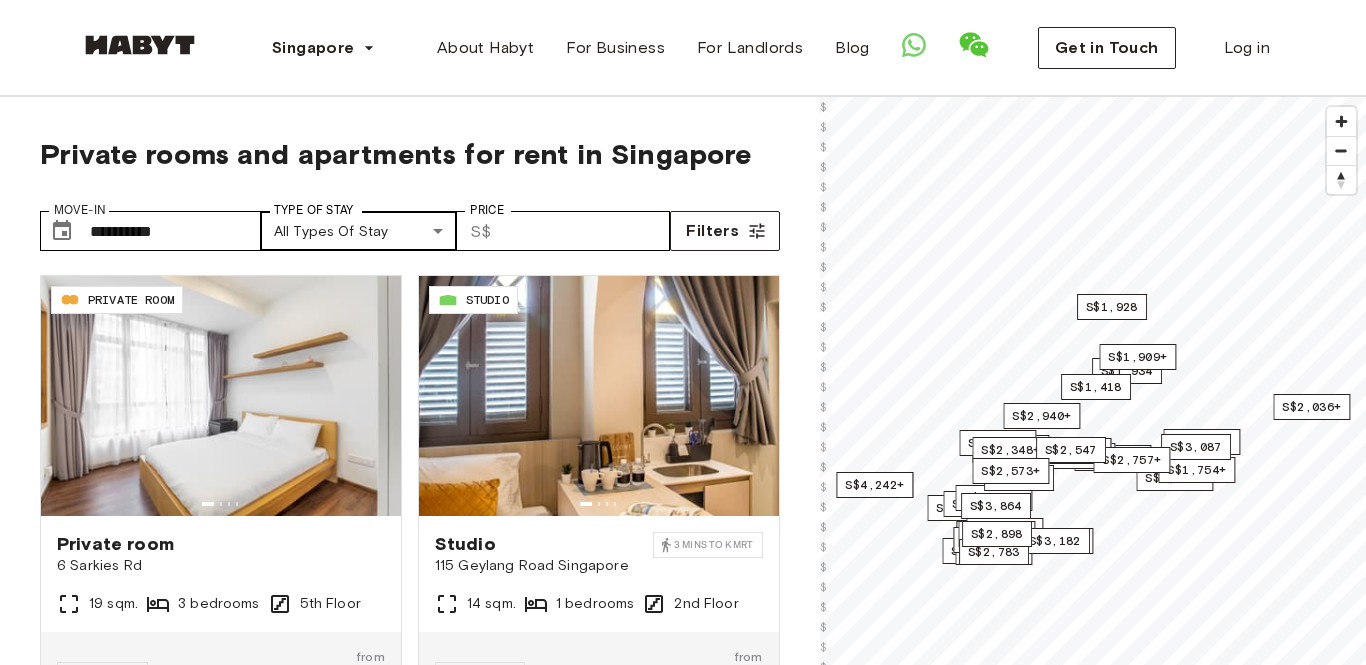 click on "SG-[POSTALCODE]-[POSTALCODE]-[POSTALCODE]-[POSTALCODE] PRIVATE ROOM Private room [NUMBER] [STREET] [SQM]. [BEDROOMS] bedrooms [FLOOR] Floor From  [DATE] SGD [PRICE] monthly SG-[POSTALCODE]-[POSTALCODE]-[POSTALCODE]-[POSTALCODE] STUDIO Studio [NUMBER] [STREET] [CITY] [MINUTES] to [STATION] MRT [SQM]. [BEDROOMS] bedrooms [FLOOR] Floor From  [DATE] SGD [PRICE] monthly SG-[POSTALCODE]-[POSTALCODE]-[POSTALCODE]-[POSTALCODE] PRIVATE ROOM Private room [NUMBER] [STREET] [SQM]. [BEDROOMS] bedrooms [FLOOR] Floor From  [DATE] SGD [PRICE] monthly SG-[POSTALCODE]-[POSTALCODE]-[POSTALCODE]-[POSTALCODE] PRIVATE ROOM Private room [NUMBER]A [STREET] [SQM]. [BEDROOMS] bedrooms [FLOOR] Floor From  [DATE] SGD [PRICE] monthly SG-[POSTALCODE]-[POSTALCODE]-[POSTALCODE]-[POSTALCODE] From" at bounding box center [683, 2331] 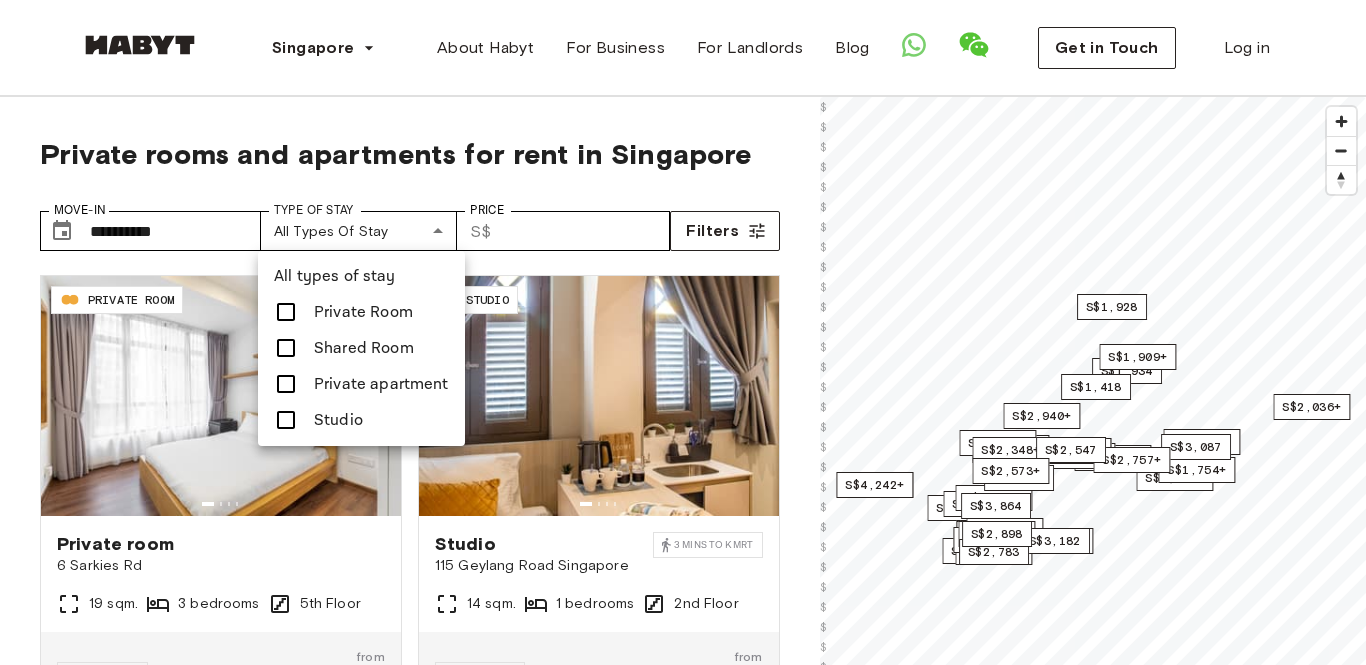 click at bounding box center [286, 312] 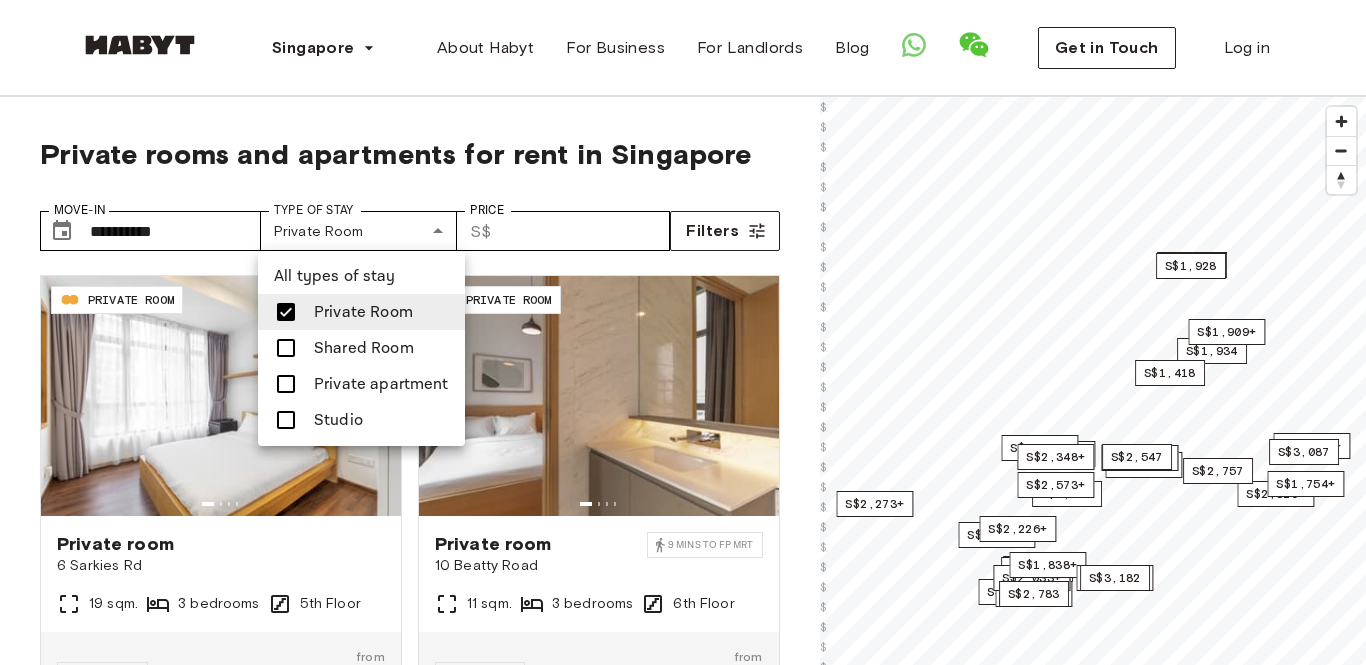 click at bounding box center (683, 332) 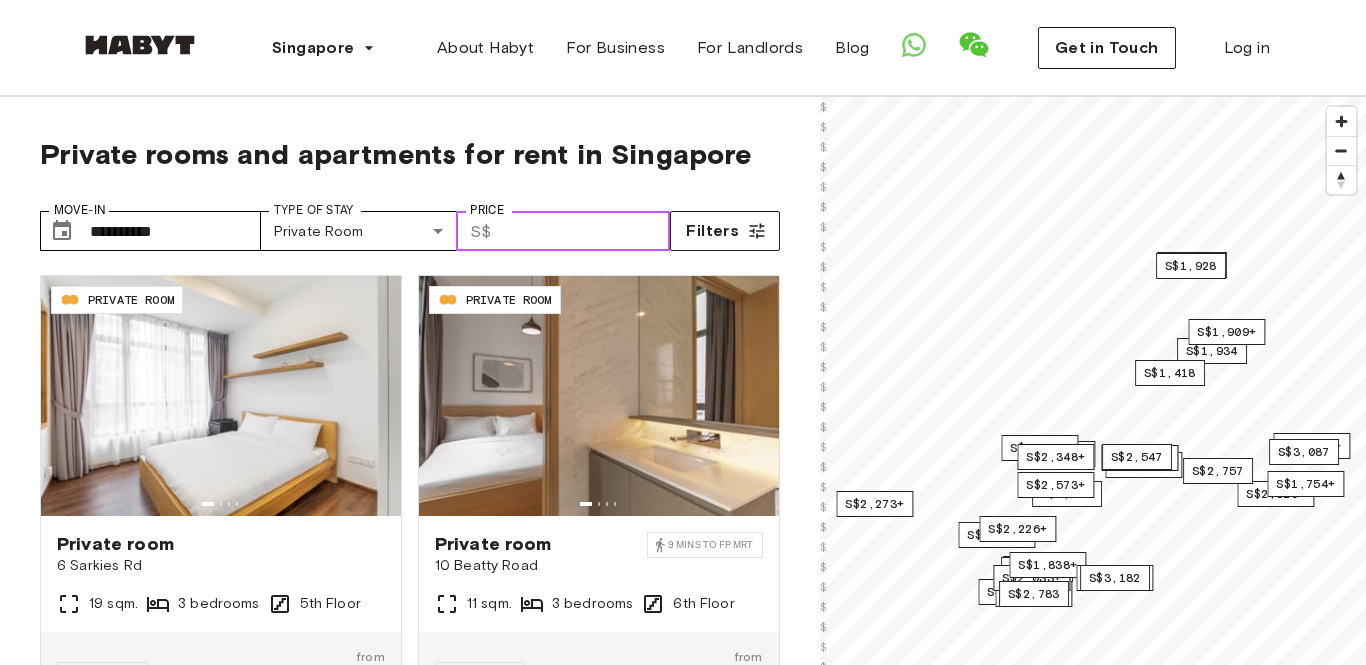 click on "Price" at bounding box center (584, 231) 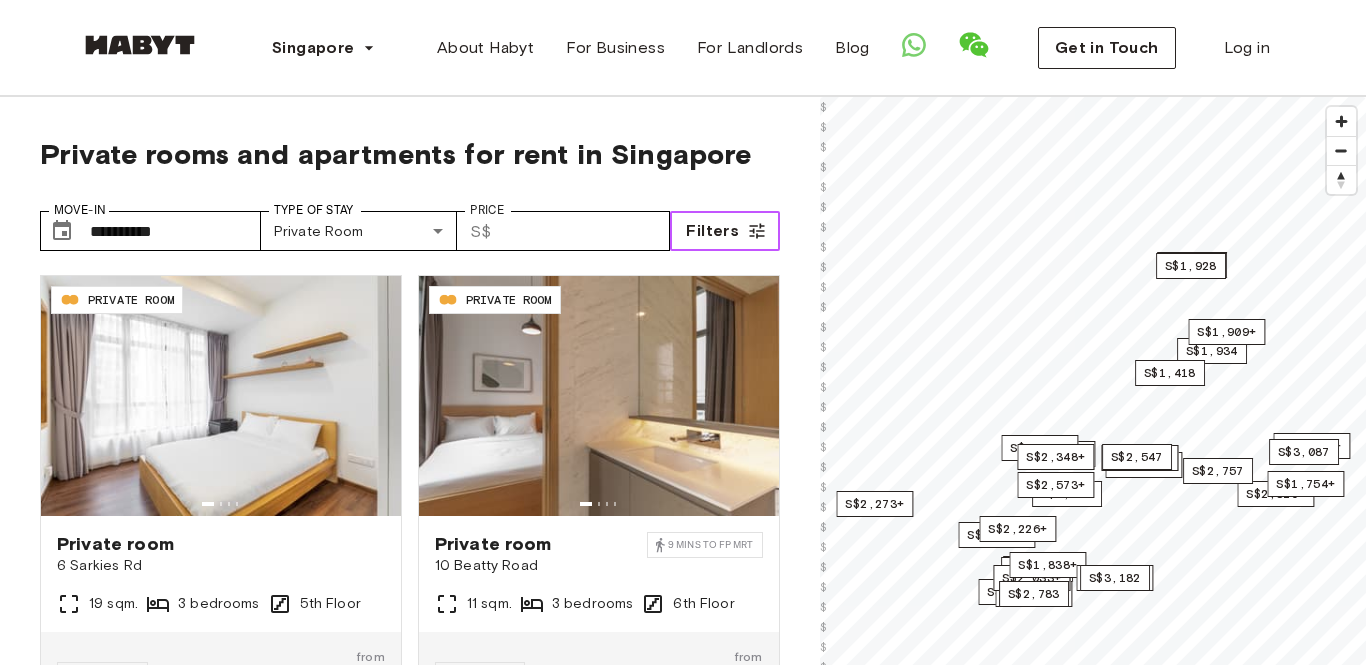 click on "Filters" at bounding box center (712, 231) 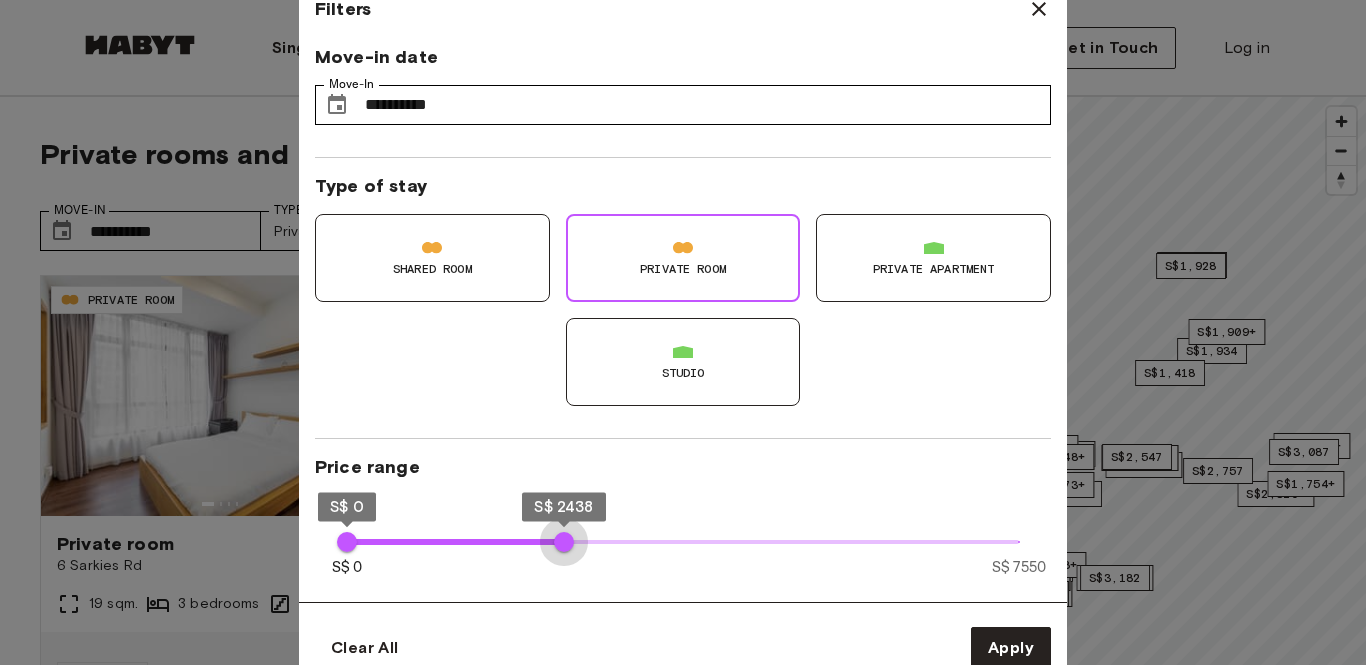 type on "****" 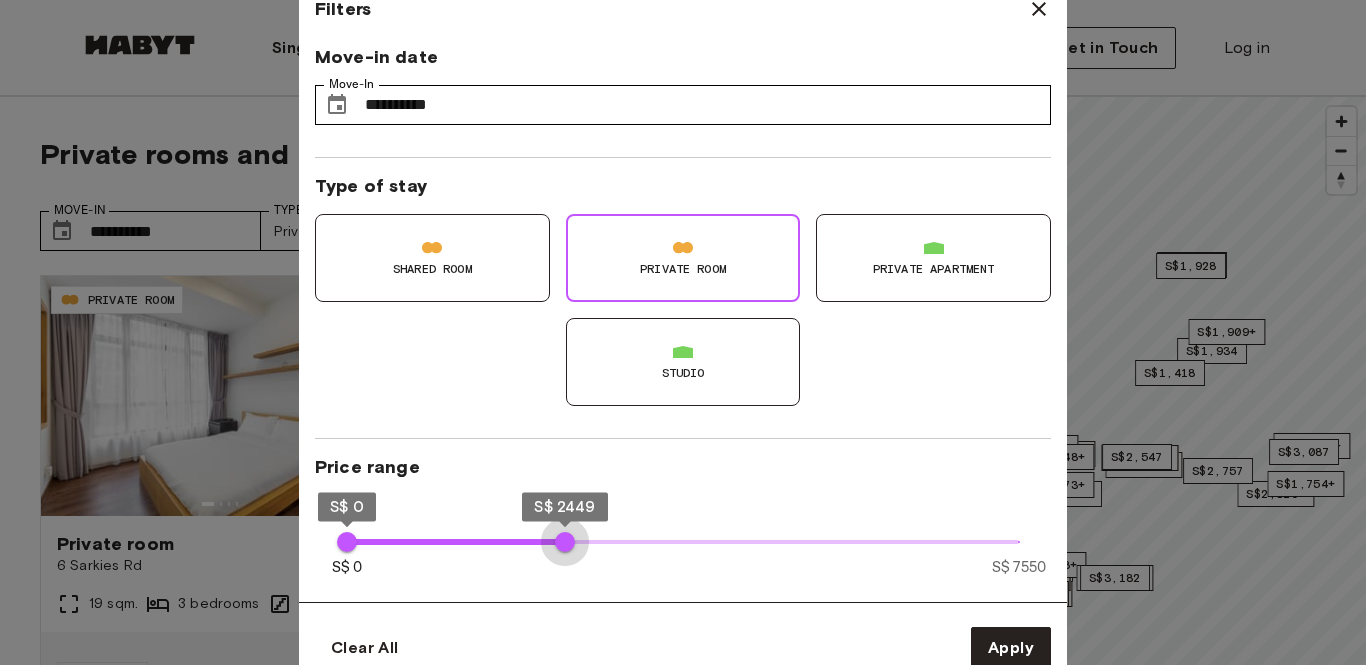 drag, startPoint x: 1021, startPoint y: 536, endPoint x: 565, endPoint y: 538, distance: 456.0044 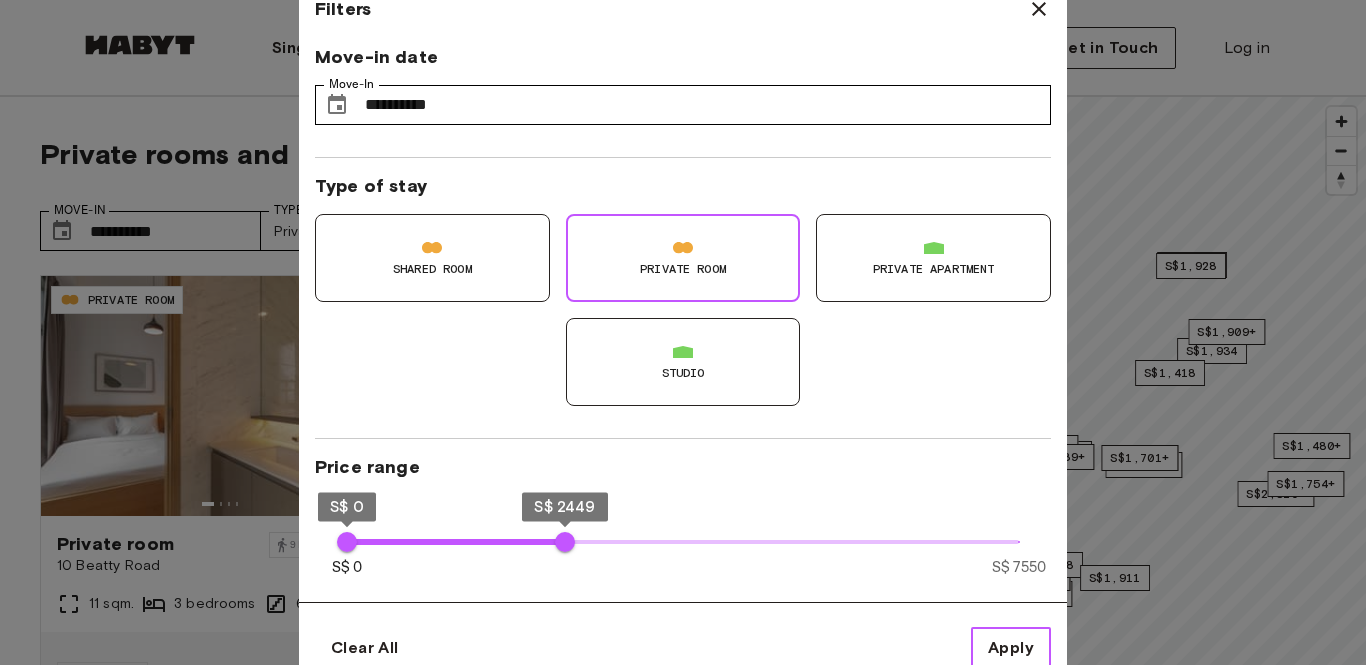 click on "Apply" at bounding box center (1011, 648) 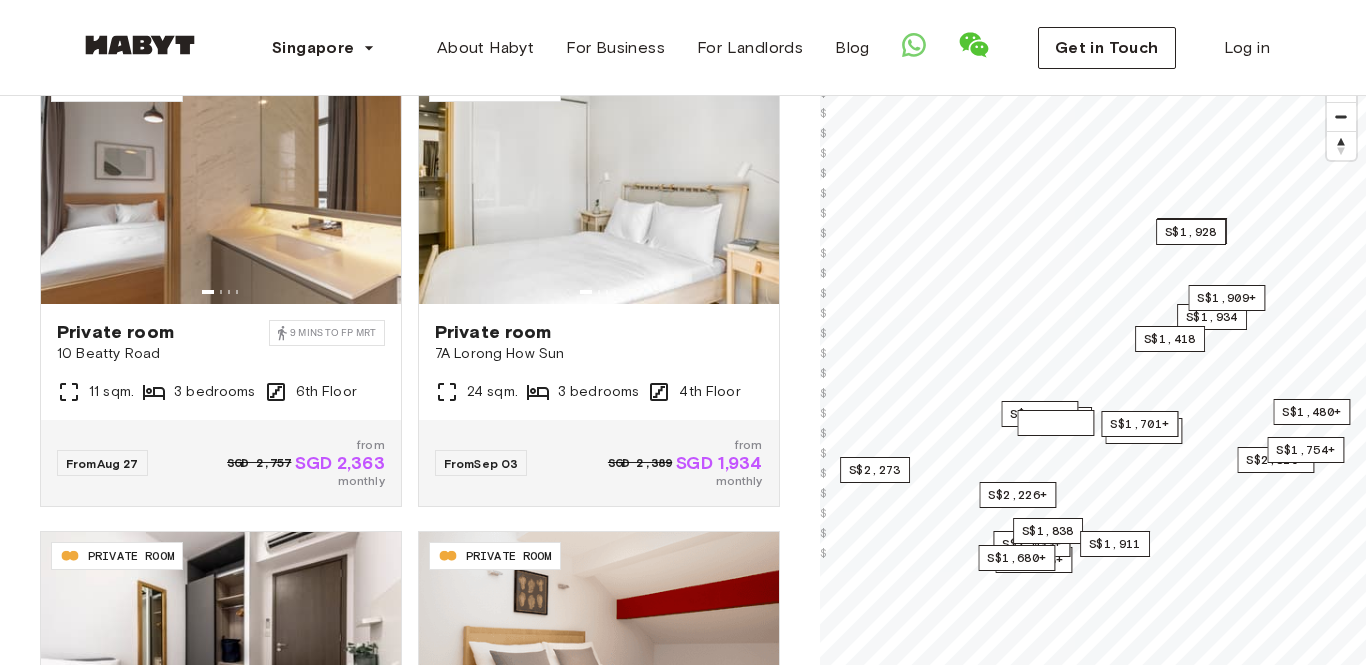 scroll, scrollTop: 0, scrollLeft: 0, axis: both 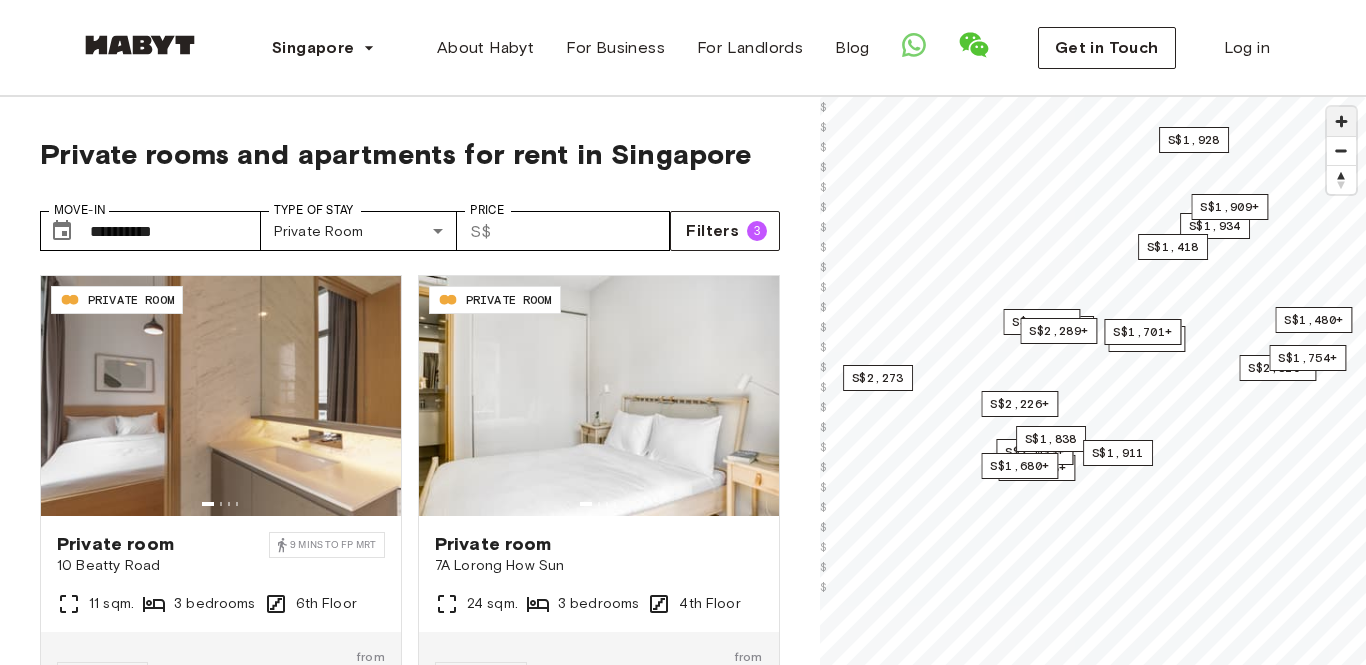 click at bounding box center (1341, 121) 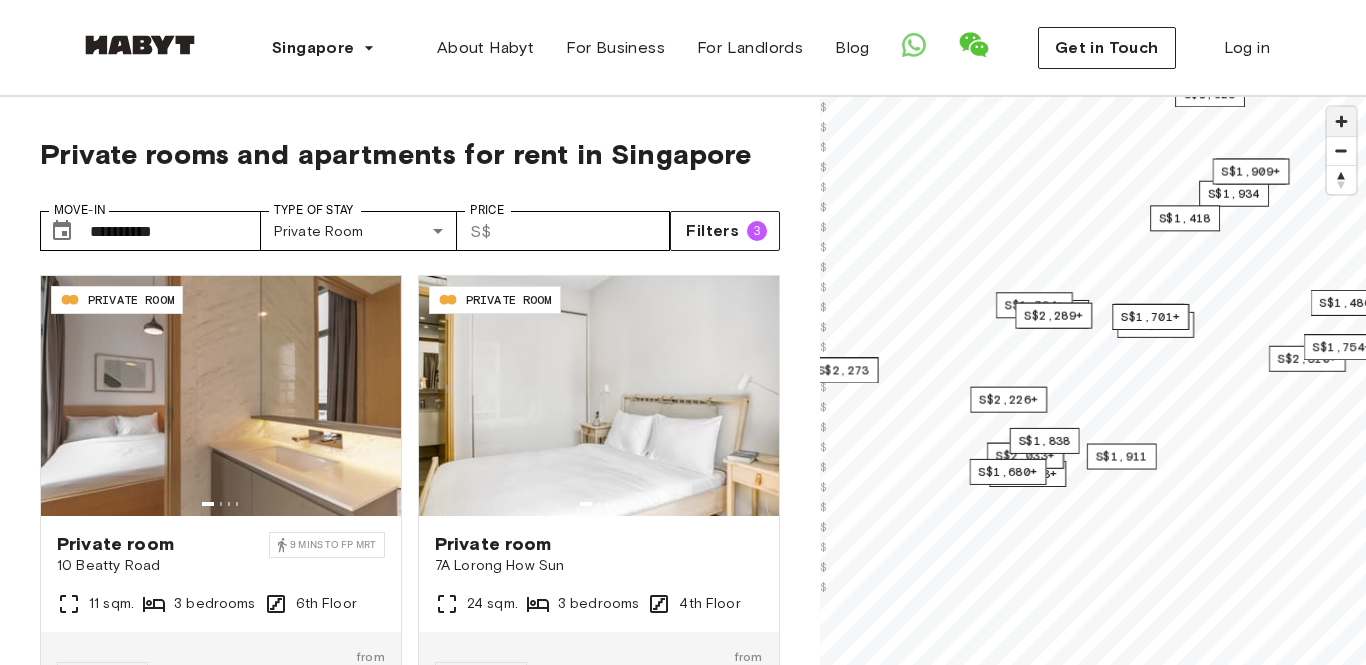 click at bounding box center (1341, 121) 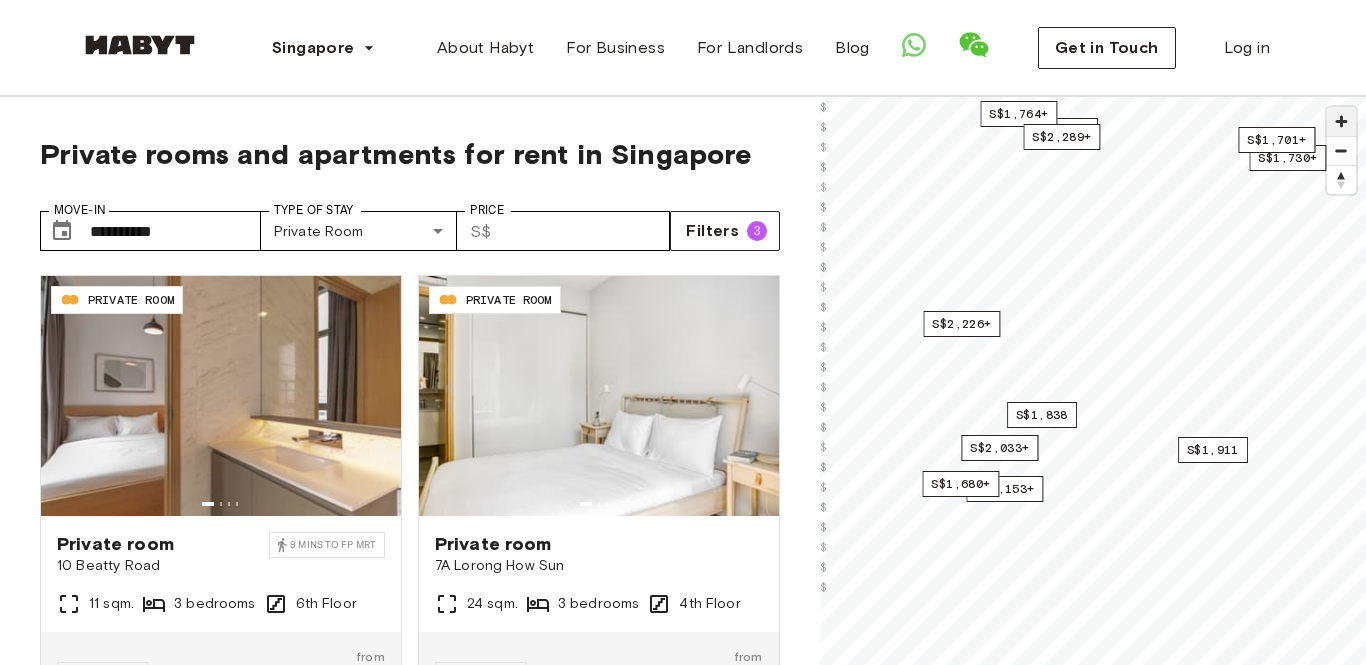 click at bounding box center [1341, 121] 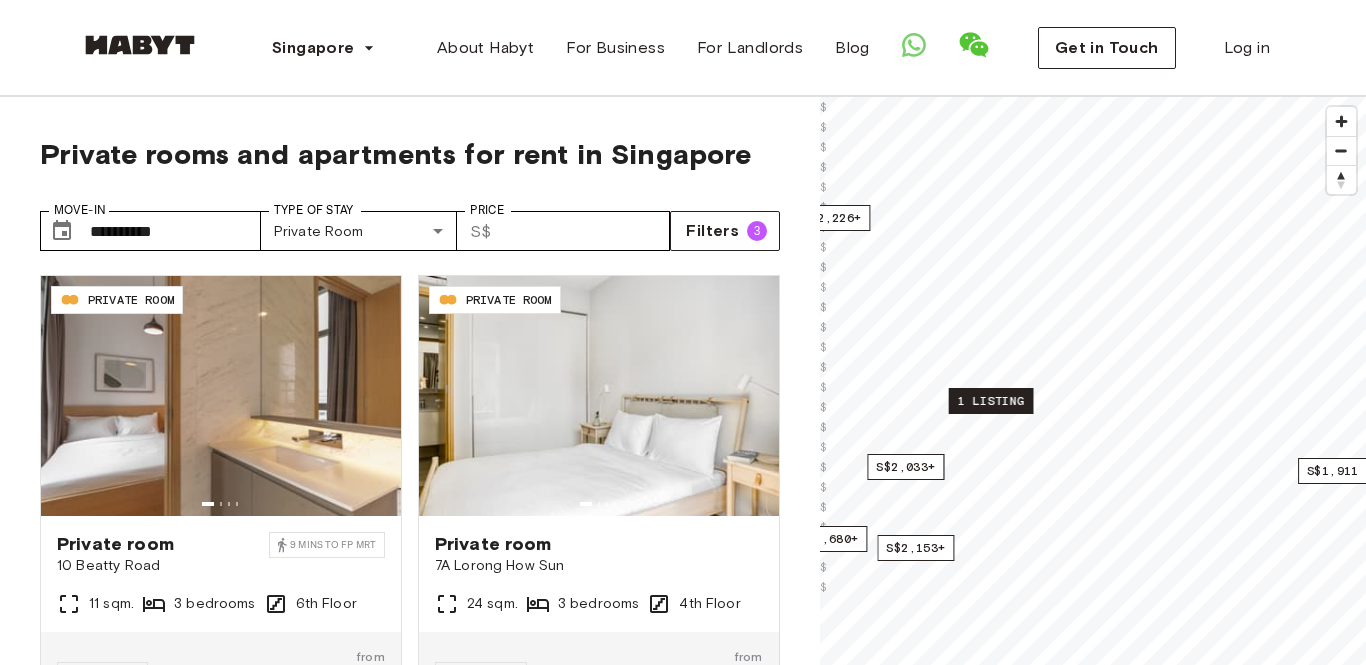 click on "1 listing" at bounding box center (990, 401) 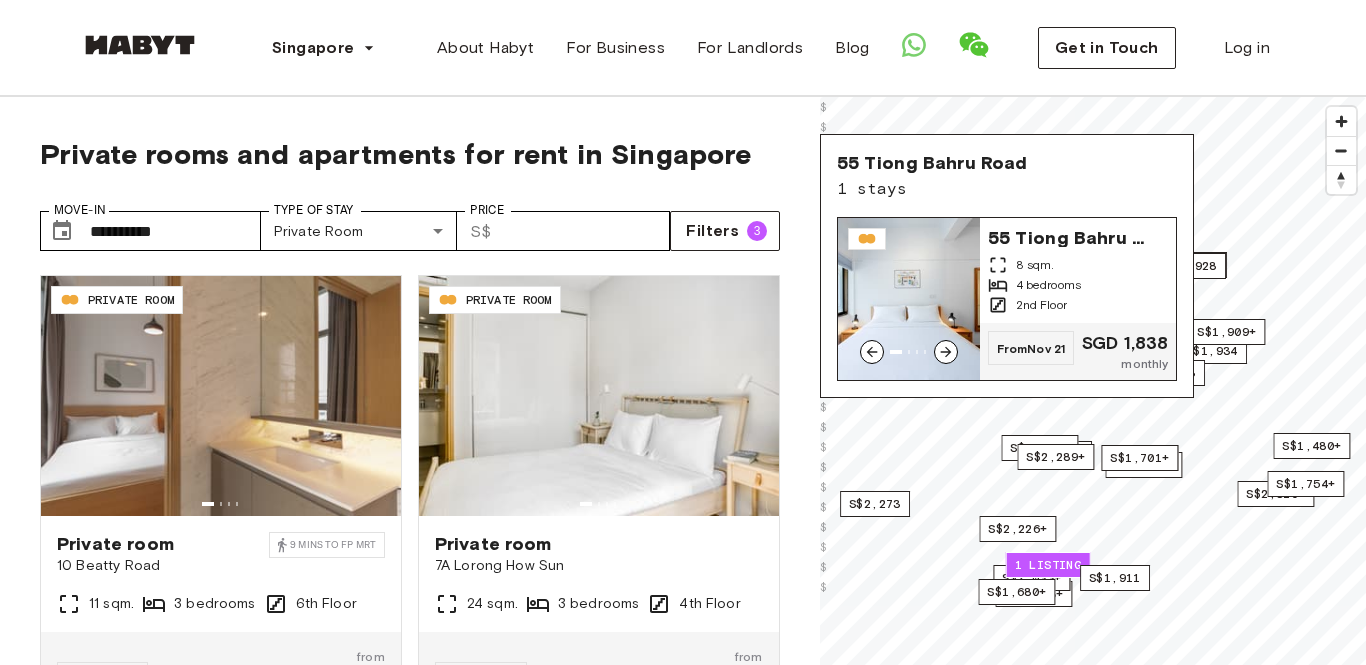 click on "2nd Floor" at bounding box center [1041, 305] 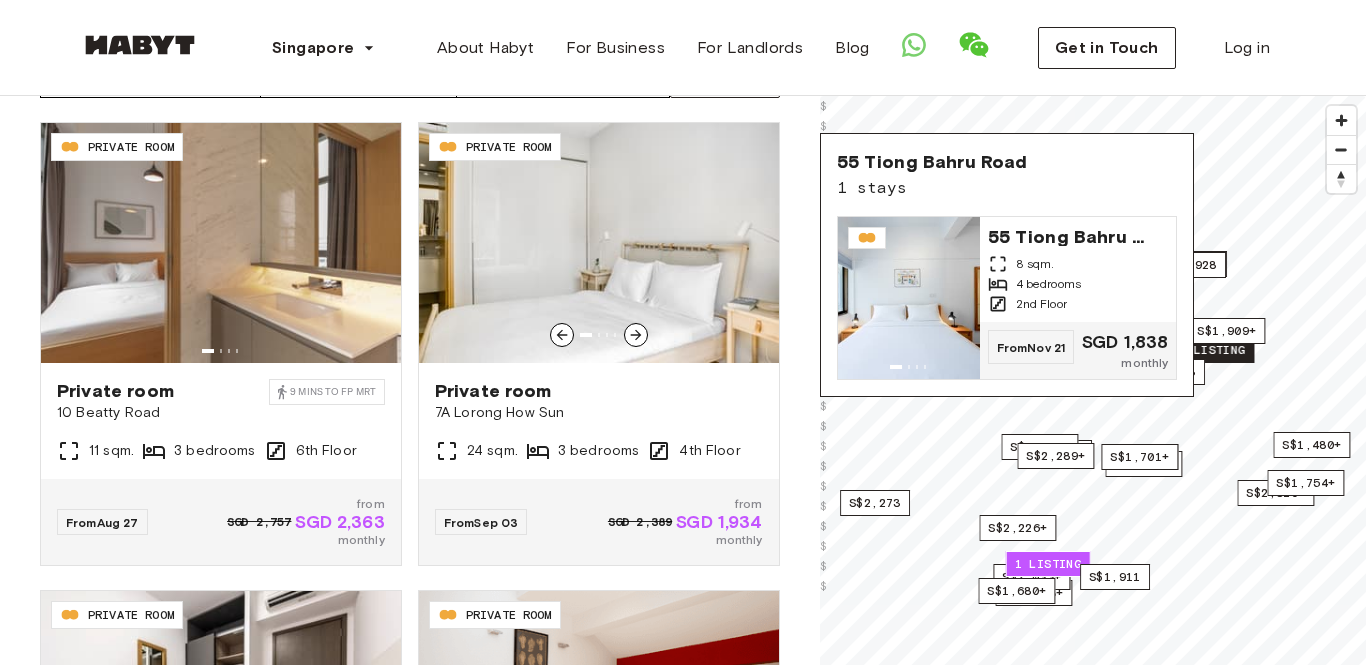 scroll, scrollTop: 199, scrollLeft: 0, axis: vertical 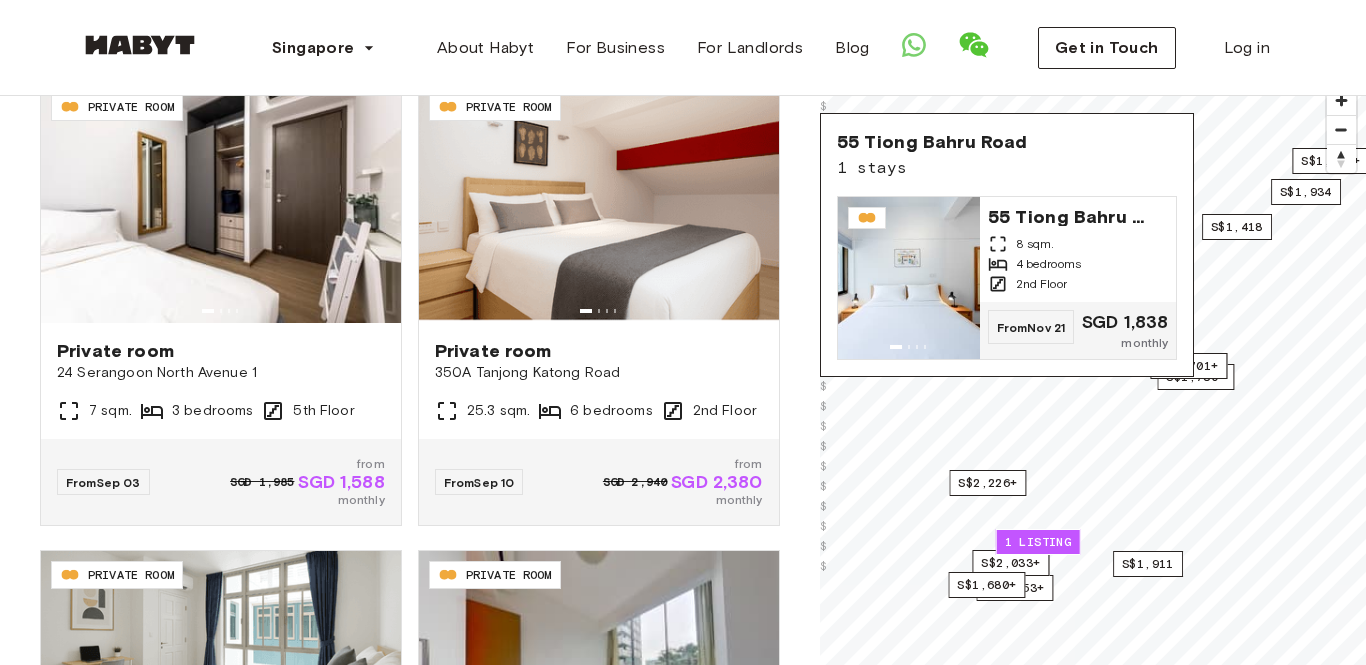 click on "Singapore Europe Amsterdam Berlin Frankfurt Hamburg Lisbon Madrid Milan Modena Paris Turin Munich Rotterdam Stuttgart Dusseldorf Cologne Zurich The Hague Graz Brussels Leipzig Asia Hong Kong Singapore Seoul Phuket Tokyo About Habyt For Business For Landlords Blog Get in Touch Log in" at bounding box center (683, 48) 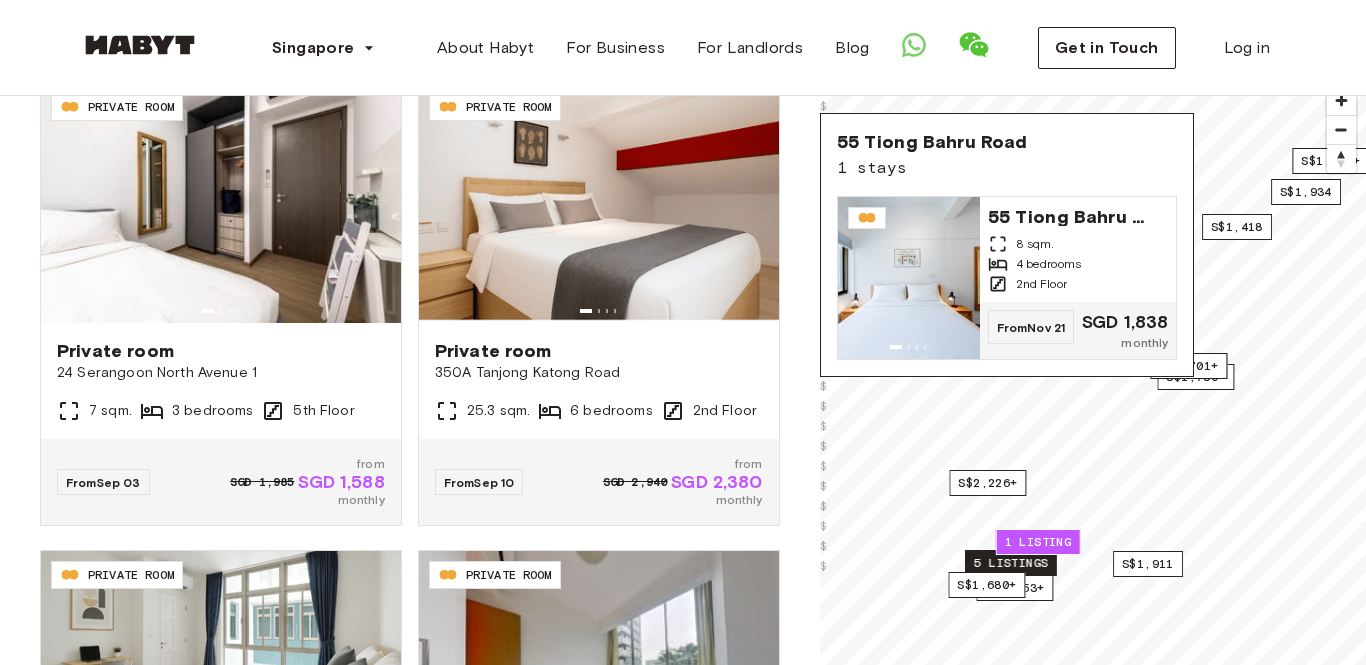click on "5 listings" at bounding box center [1011, 563] 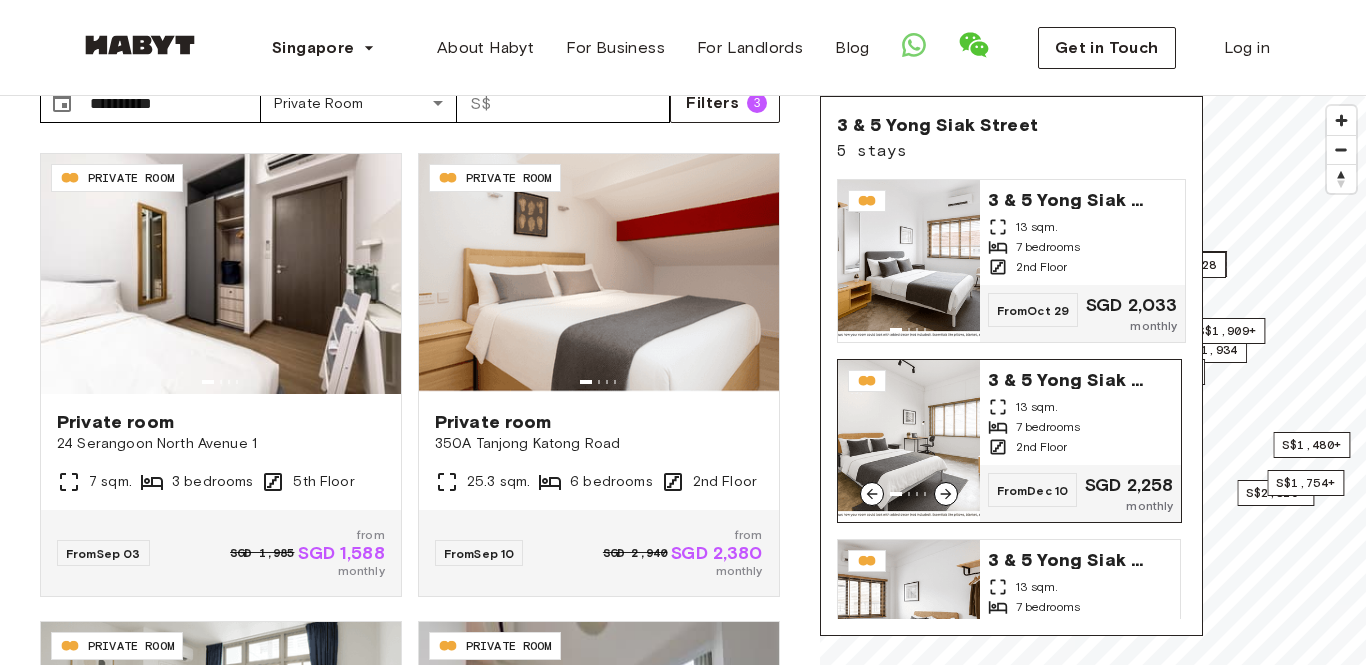 scroll, scrollTop: 0, scrollLeft: 0, axis: both 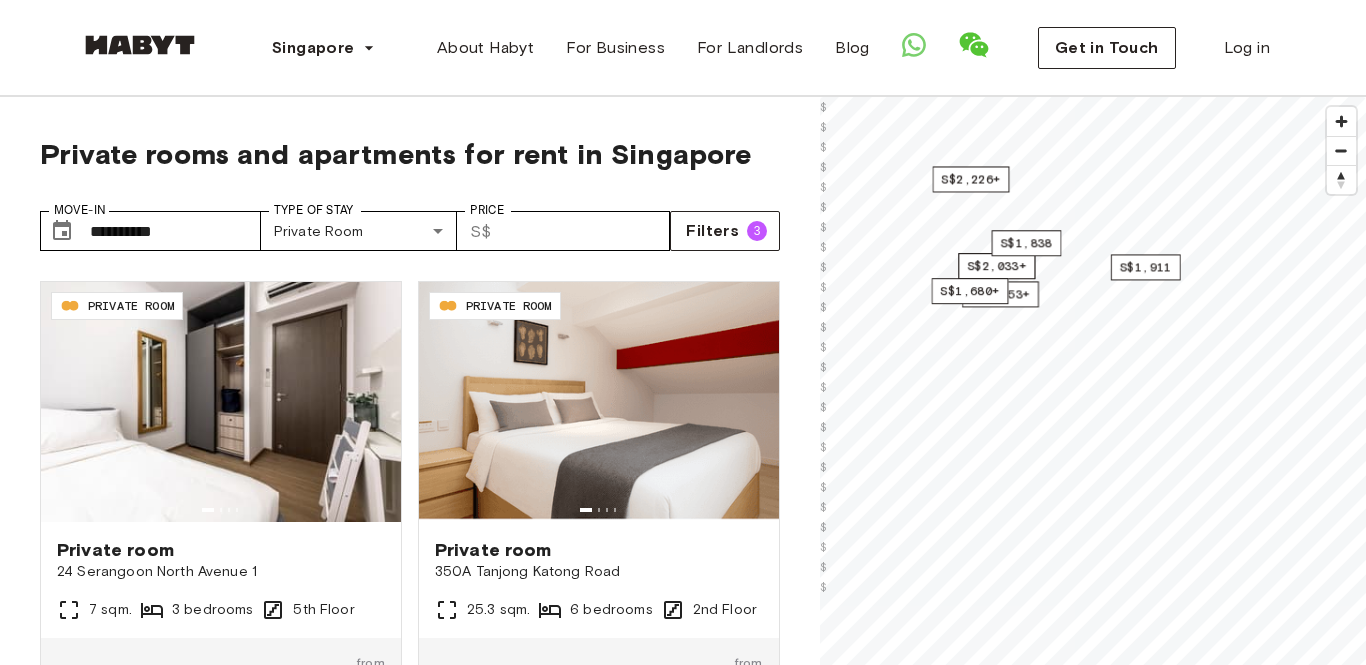 click on "[NUMBER] [STREET] [SQM]. [BEDROOMS] bedrooms [FLOOR] Floor From  [DATE] SGD [PRICE] monthly SG-[POSTALCODE]-[POSTALCODE]-[POSTALCODE]-[POSTALCODE] PRIVATE ROOM Private room [NUMBER] [STREET] [SQM]. [BEDROOMS] bedrooms [FLOOR] Floor From  [DATE] SGD [PRICE] monthly SG-[POSTALCODE]-[POSTALCODE]-[POSTALCODE]-[POSTALCODE] PRIVATE ROOM Private room [NUMBER]A [STREET] [SQM]. [BEDROOMS] bedrooms [FLOOR] Floor From  [DATE] SGD [PRICE] monthly SG-[POSTALCODE]-[POSTALCODE]-[POSTALCODE]-[POSTALCODE] PRIVATE ROOM Private room [NUMBER] [STREET] [SQM]. [BEDROOMS] bedrooms [FLOOR] Floor From  [DATE] SGD [PRICE] monthly SG-[POSTALCODE]-[POSTALCODE]-[POSTALCODE]-[POSTALCODE] PRIVATE ROOM Private room [NUMBER]A [STREET] [SQM]. [BEDROOMS] bedrooms [FLOOR] Floor From  [DATE] SGD [PRICE] From" at bounding box center (683, 2331) 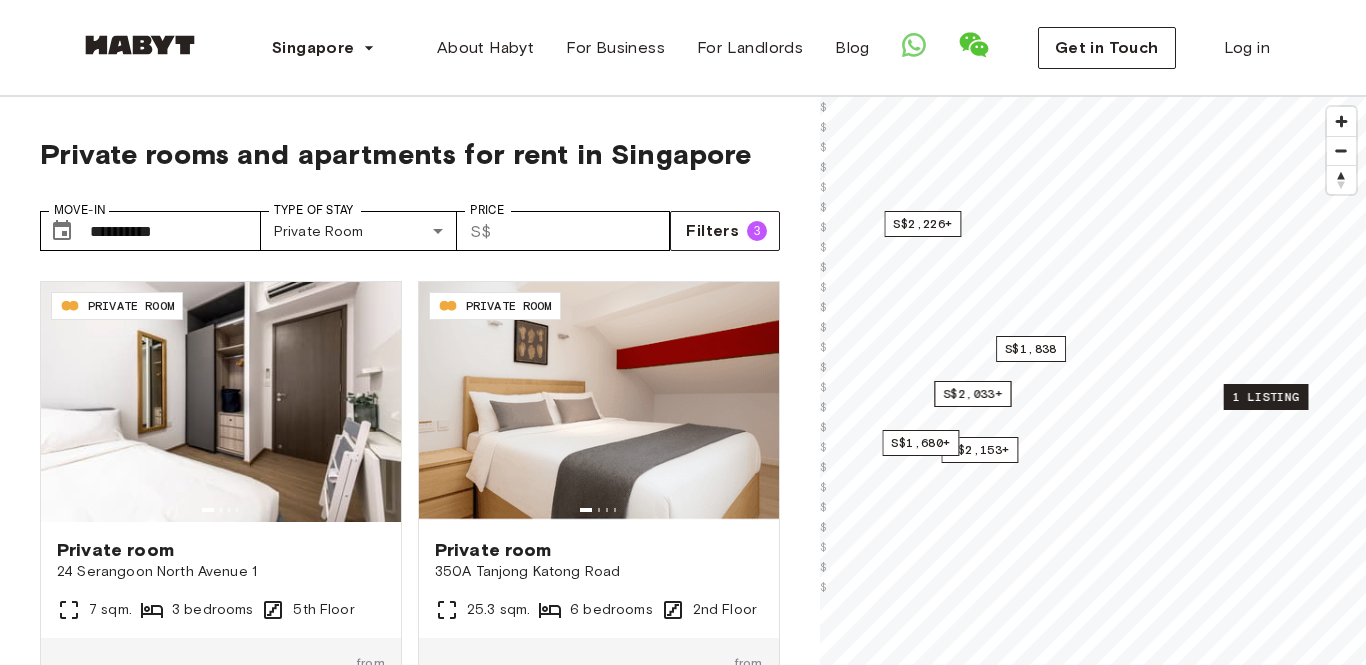 click on "1 listing" at bounding box center (1265, 397) 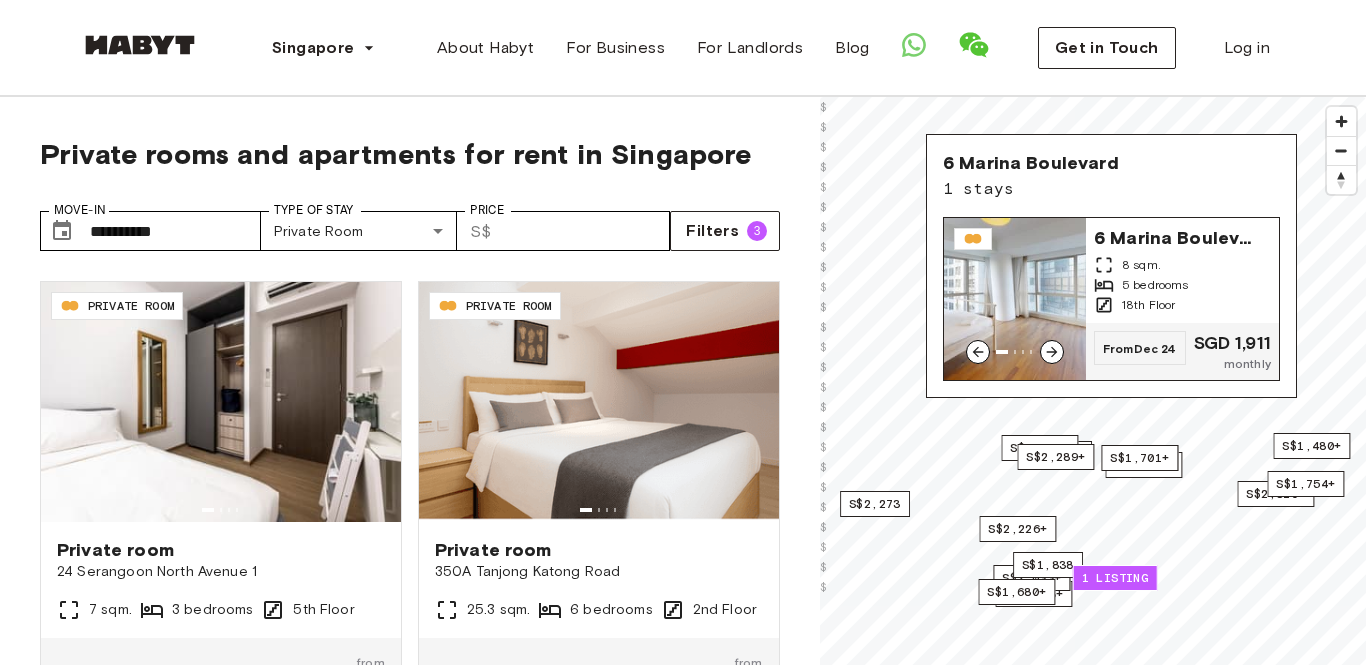 click on "6 Marina Boulevard" at bounding box center [1174, 236] 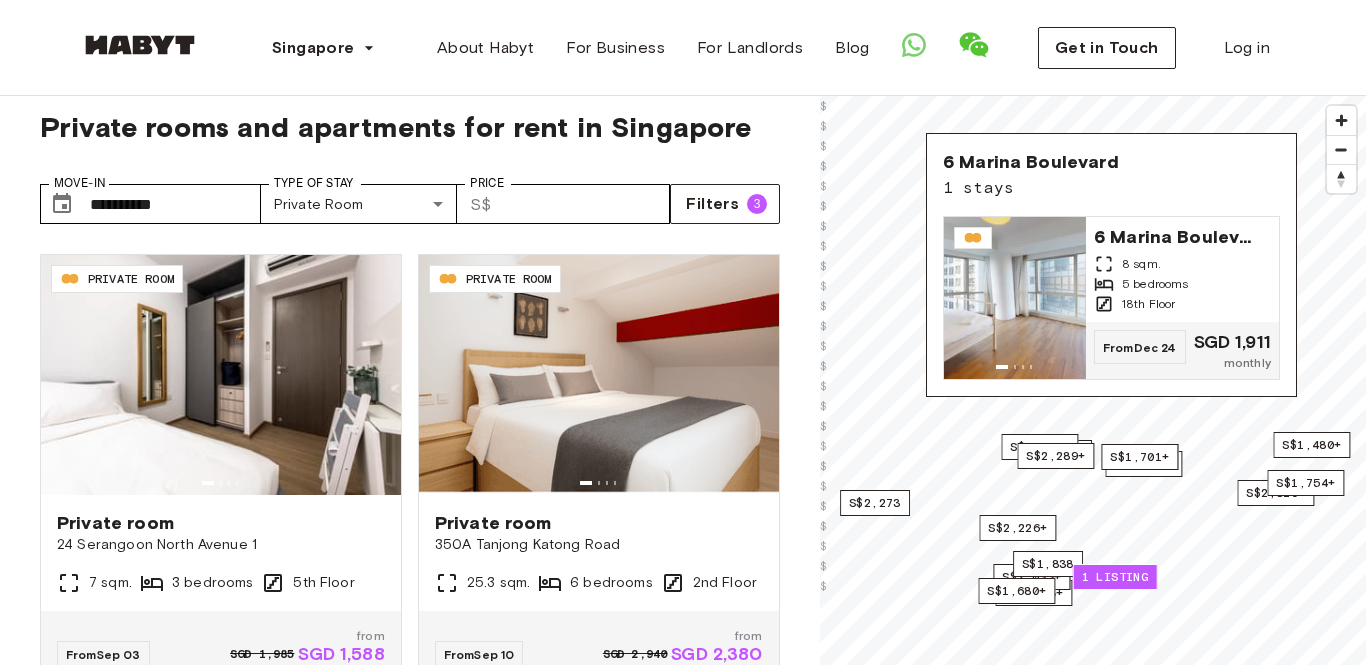 scroll, scrollTop: 101, scrollLeft: 0, axis: vertical 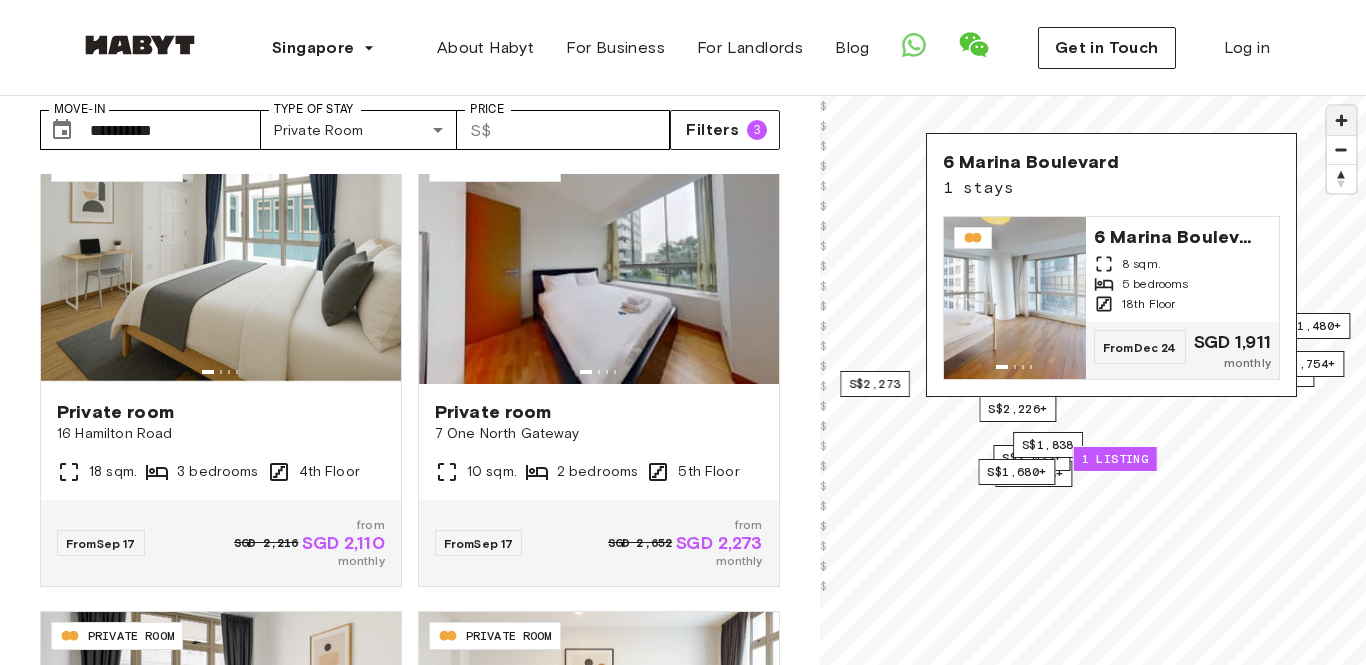 click at bounding box center (1341, 120) 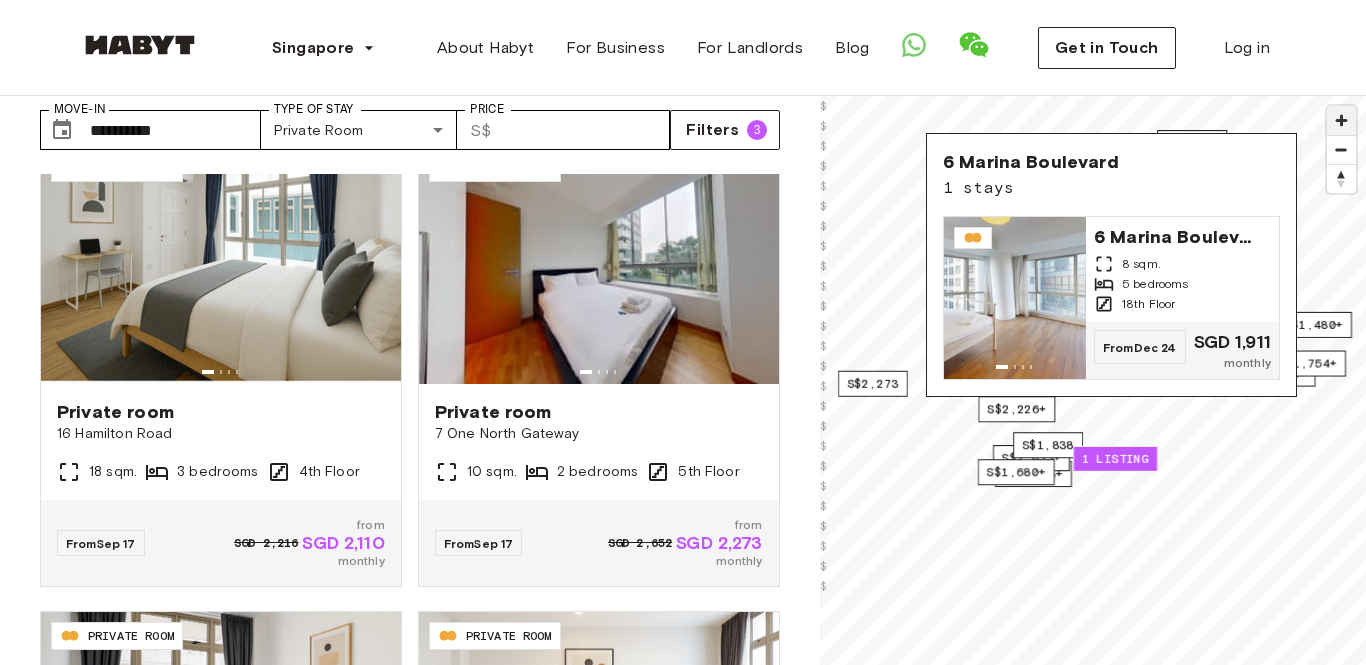 click at bounding box center (1341, 120) 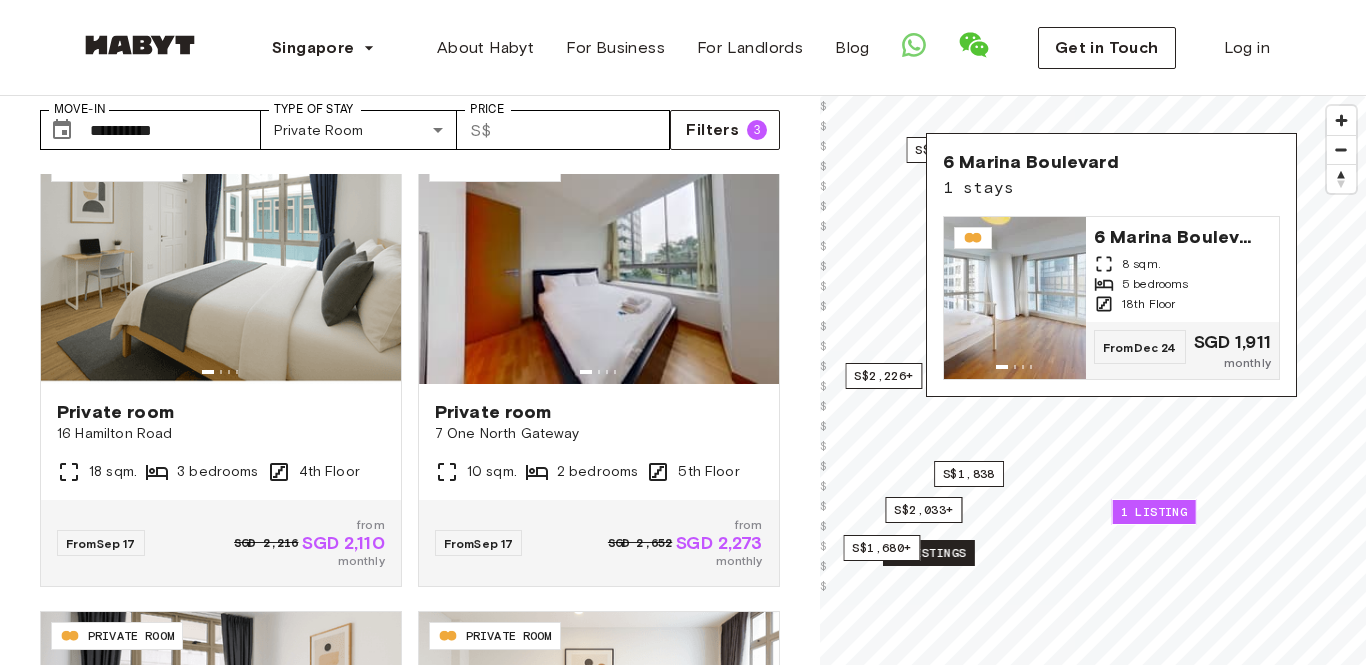 click on "2 listings" at bounding box center [929, 553] 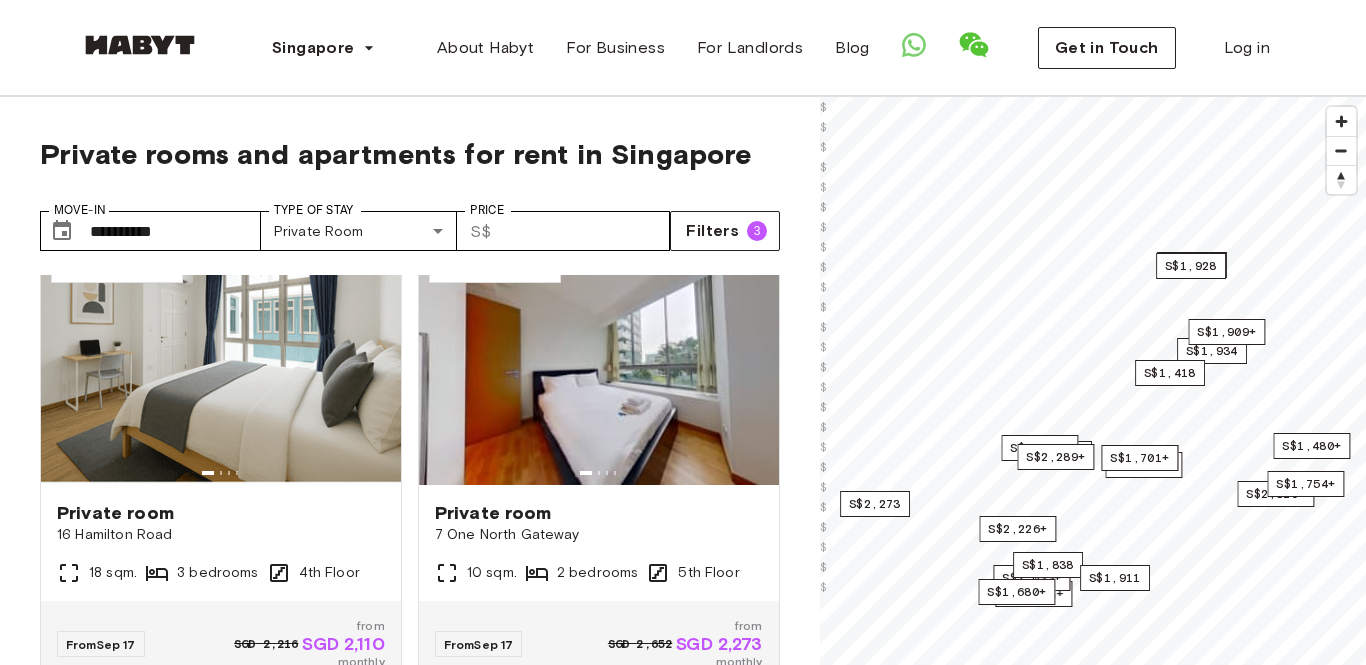 scroll, scrollTop: 7, scrollLeft: 0, axis: vertical 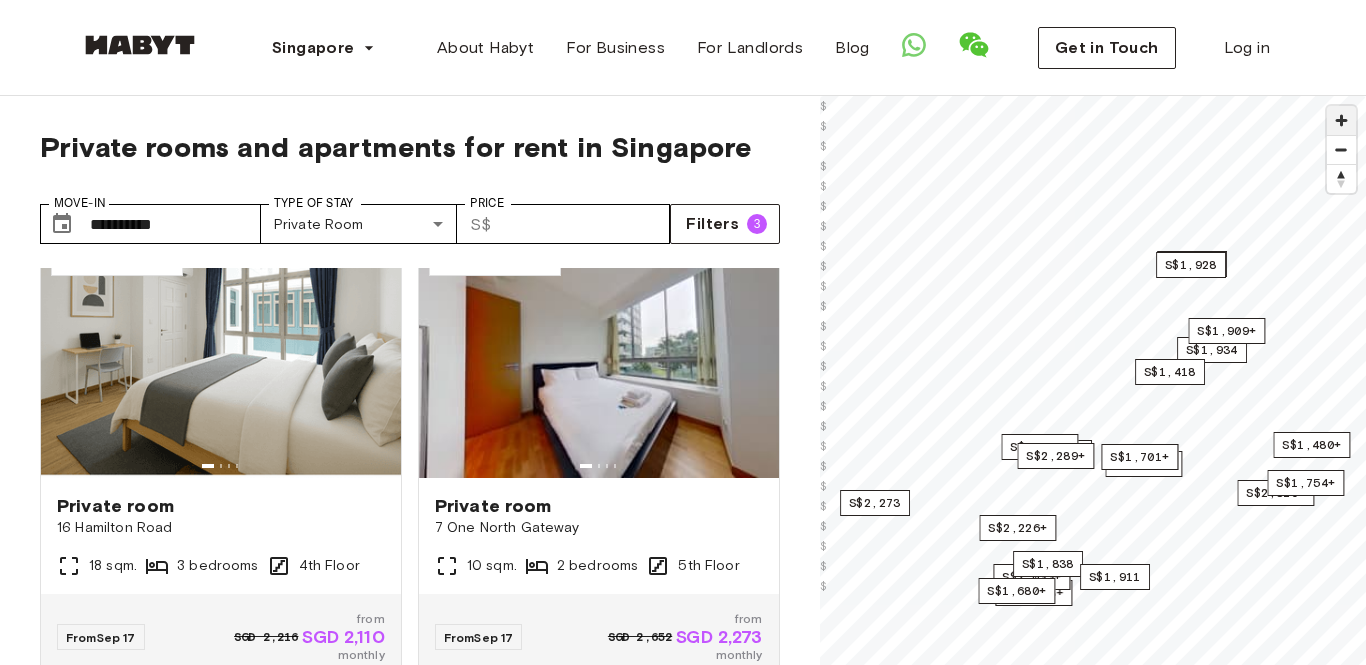 click at bounding box center [1341, 120] 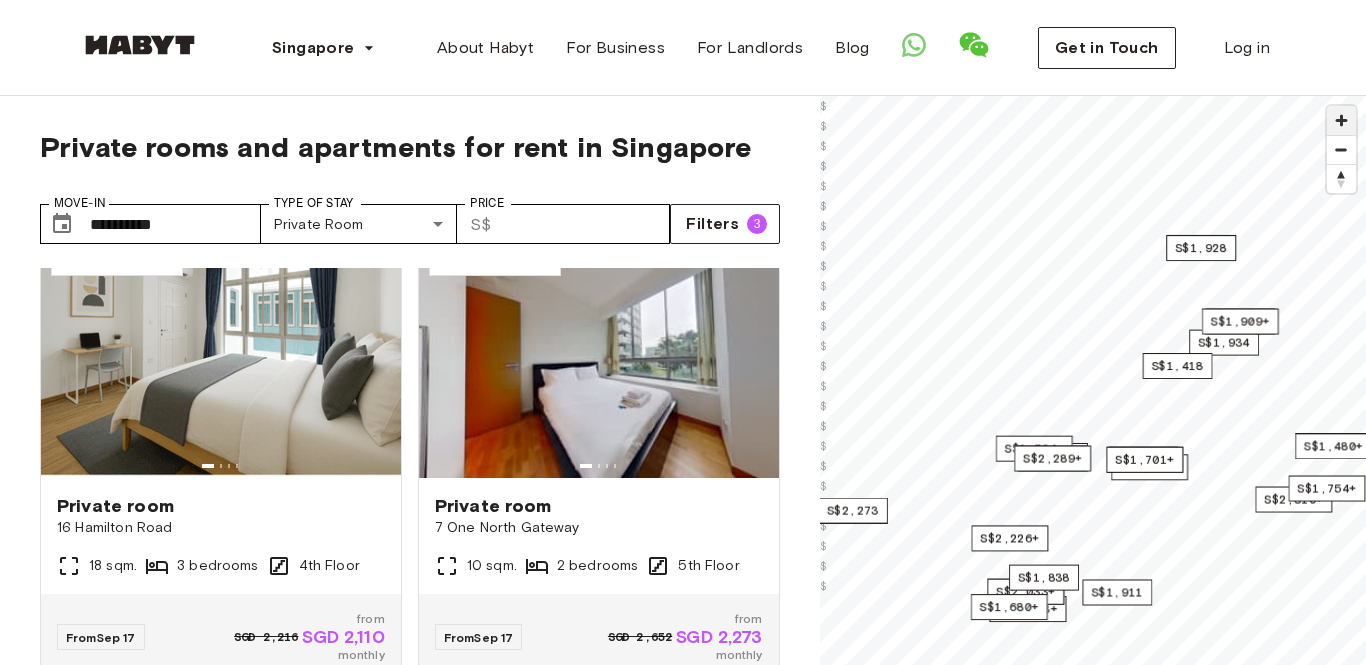 click at bounding box center [1341, 120] 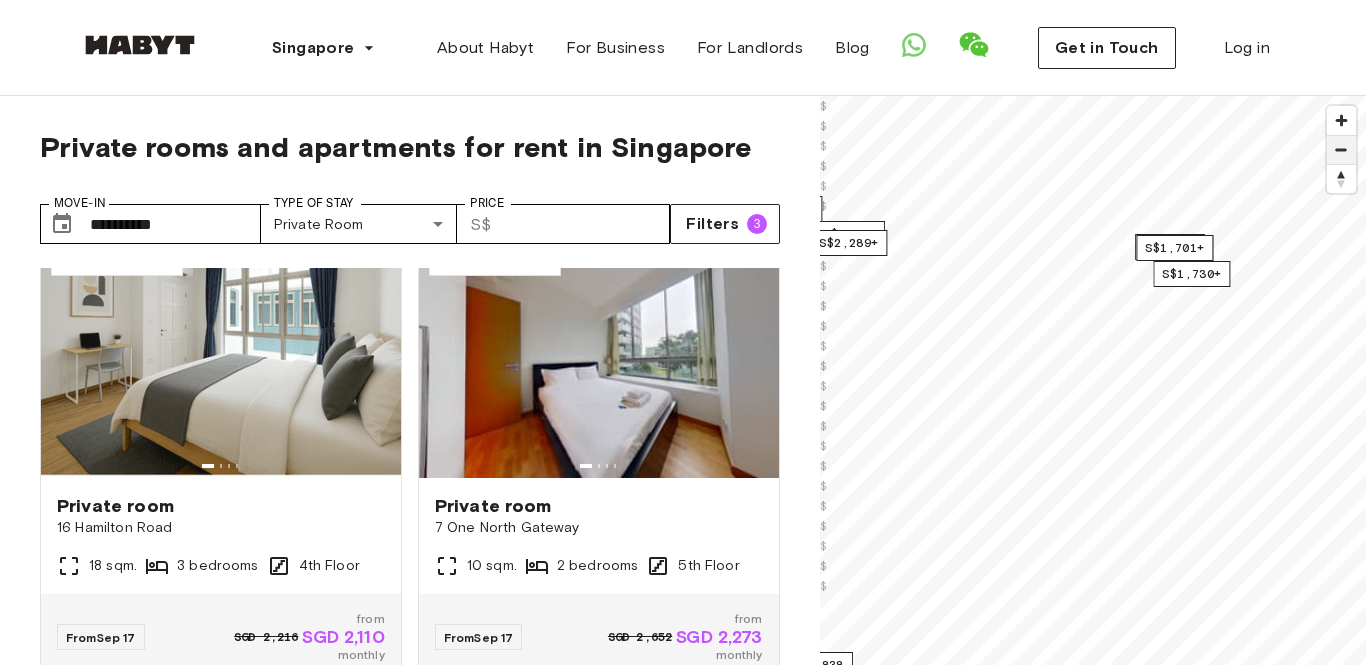 click at bounding box center [1341, 150] 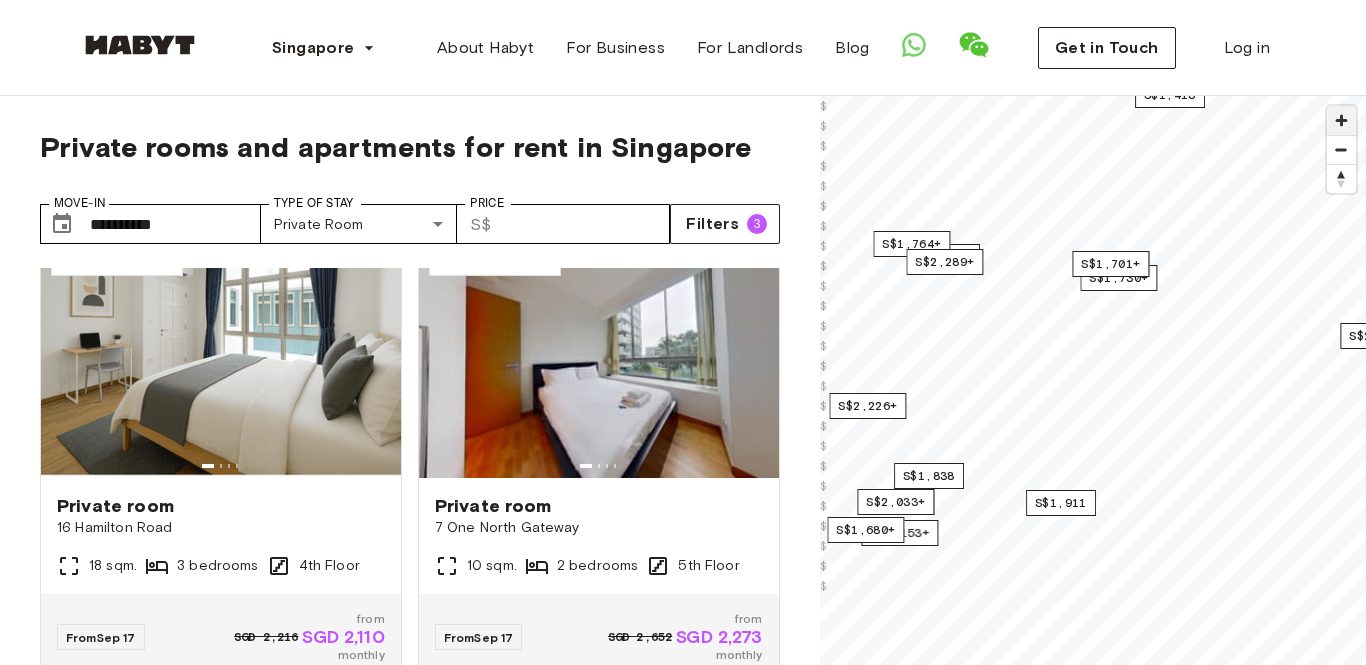 click at bounding box center (1341, 120) 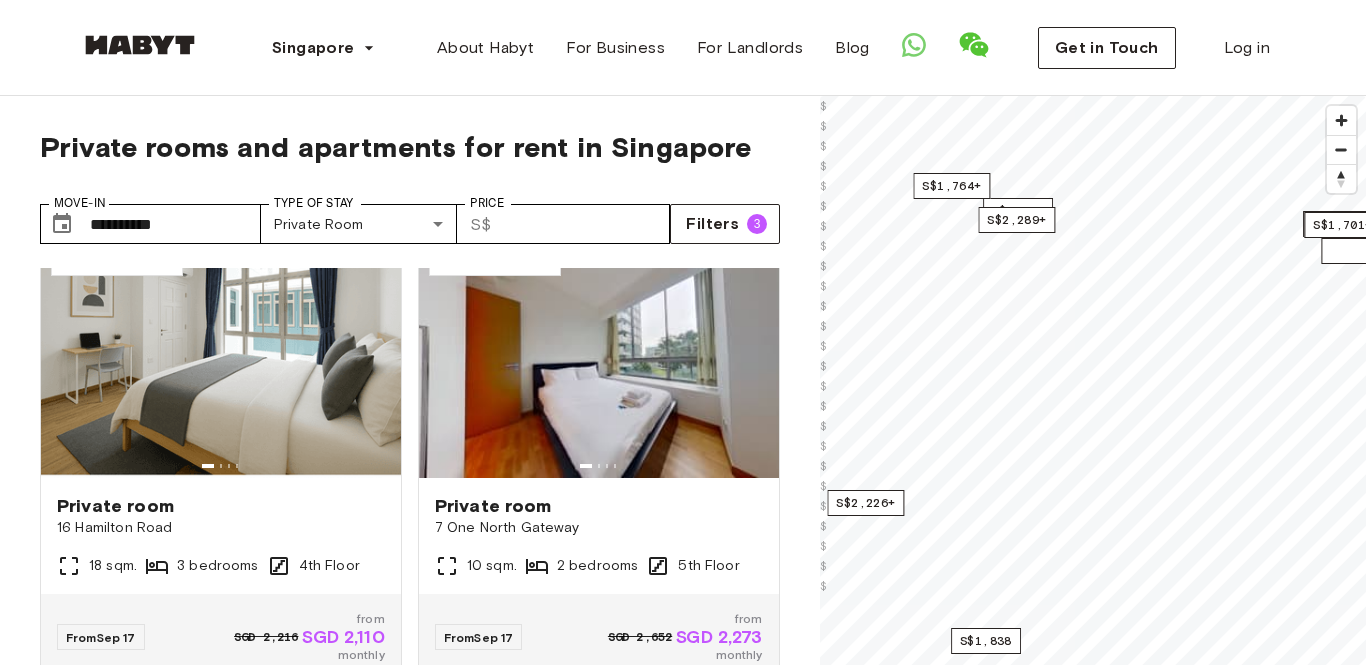 scroll, scrollTop: 0, scrollLeft: 0, axis: both 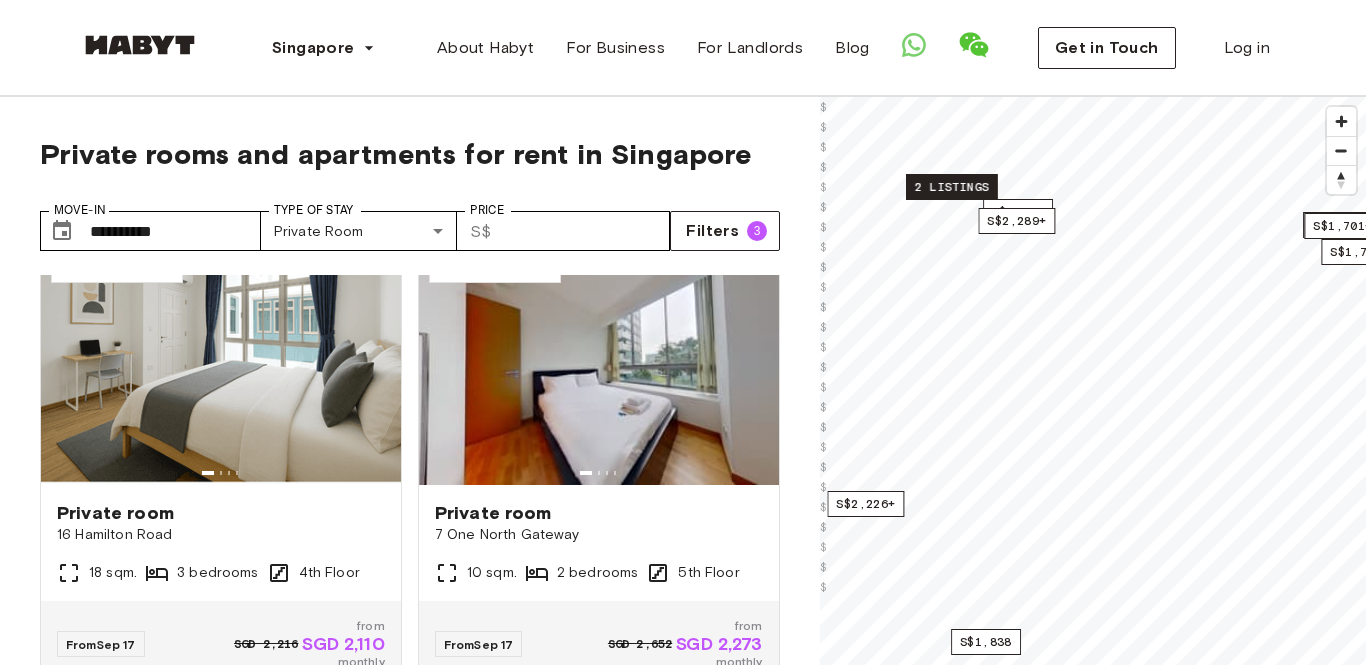 click on "2 listings" at bounding box center [952, 187] 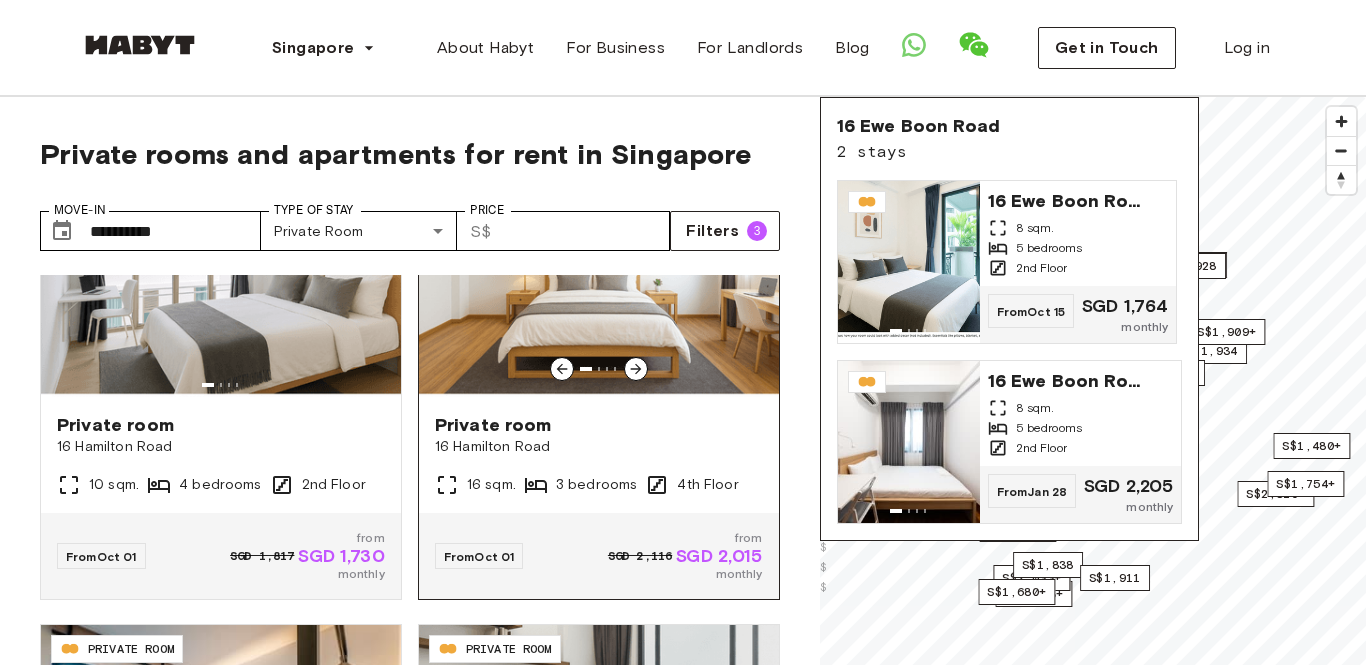 scroll, scrollTop: 1414, scrollLeft: 0, axis: vertical 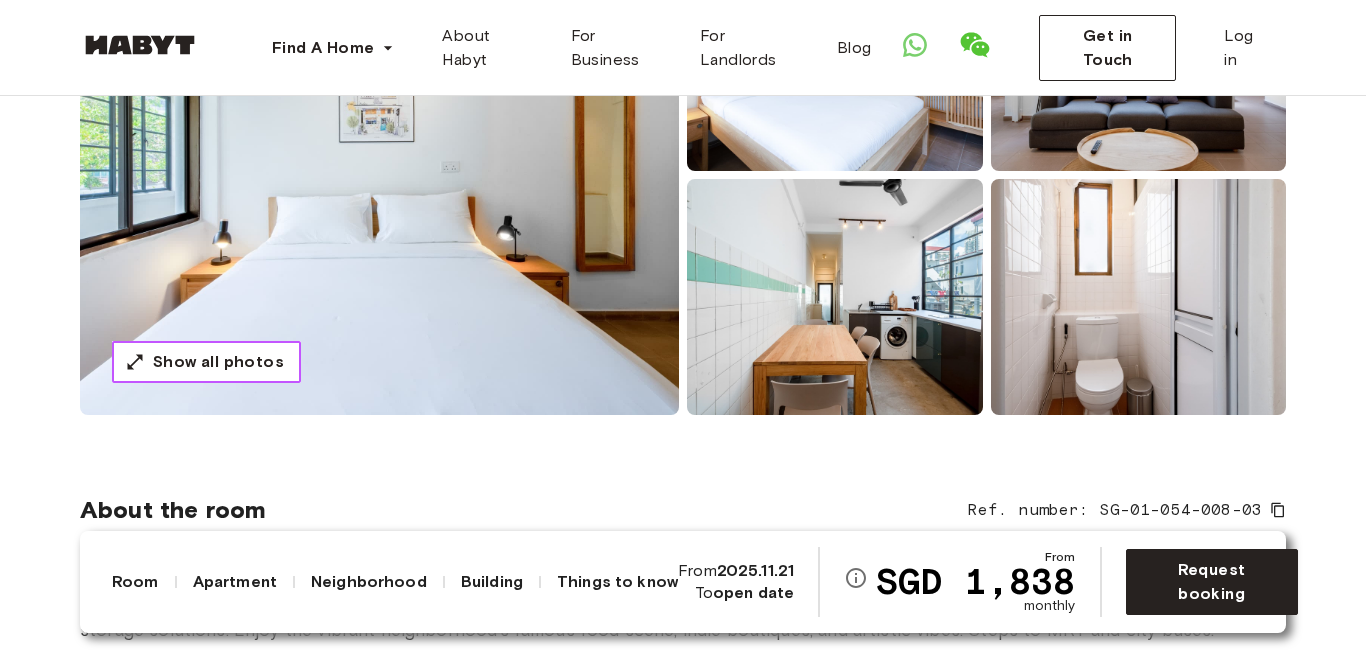 click on "Show all photos" at bounding box center [218, 362] 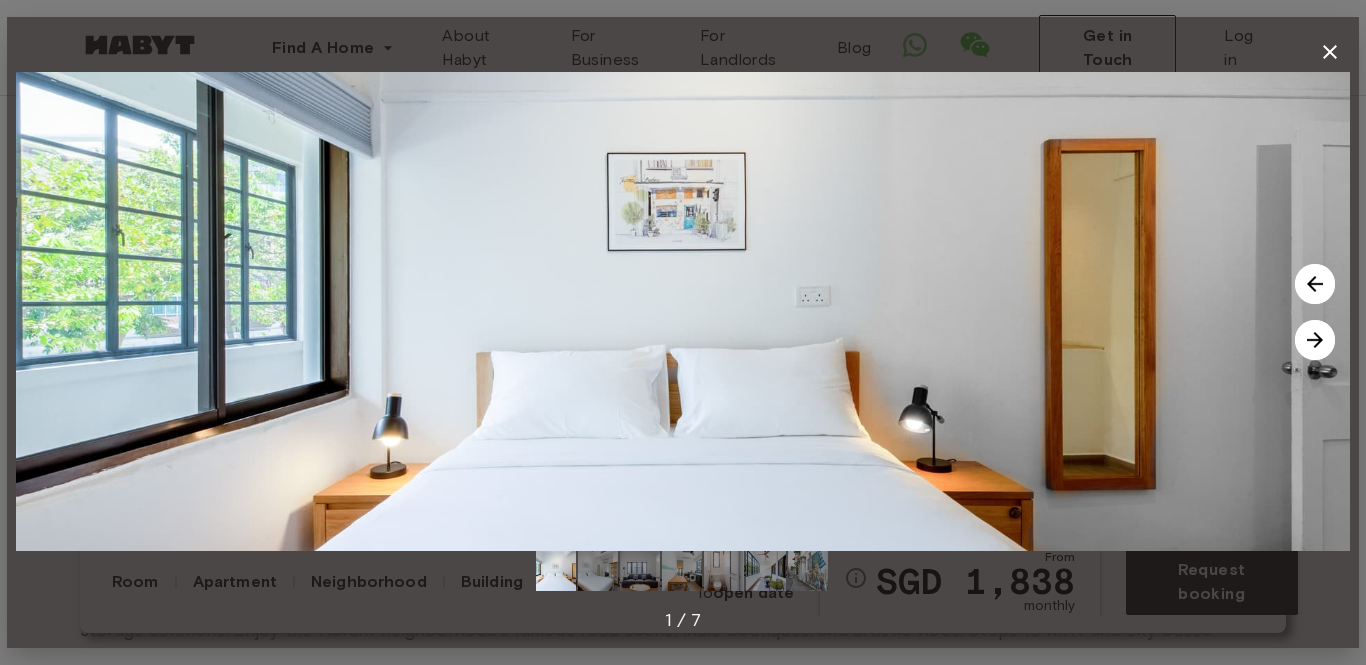click at bounding box center (1315, 340) 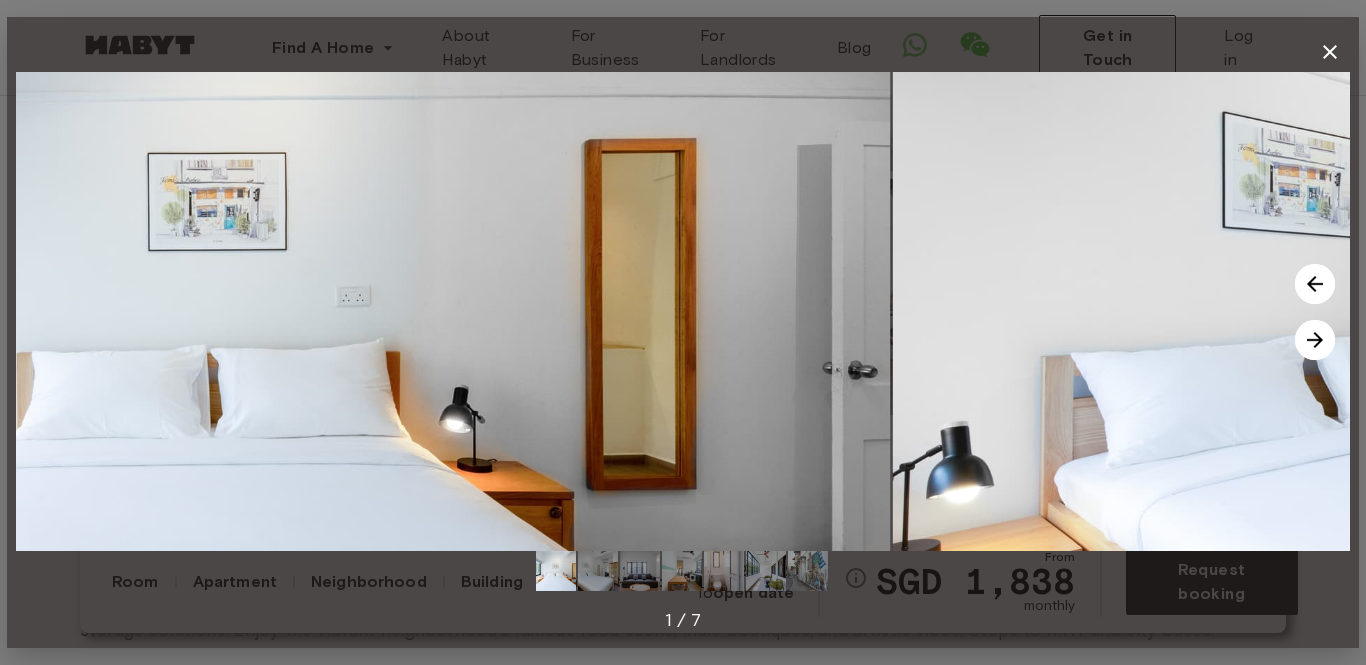 click at bounding box center (1315, 340) 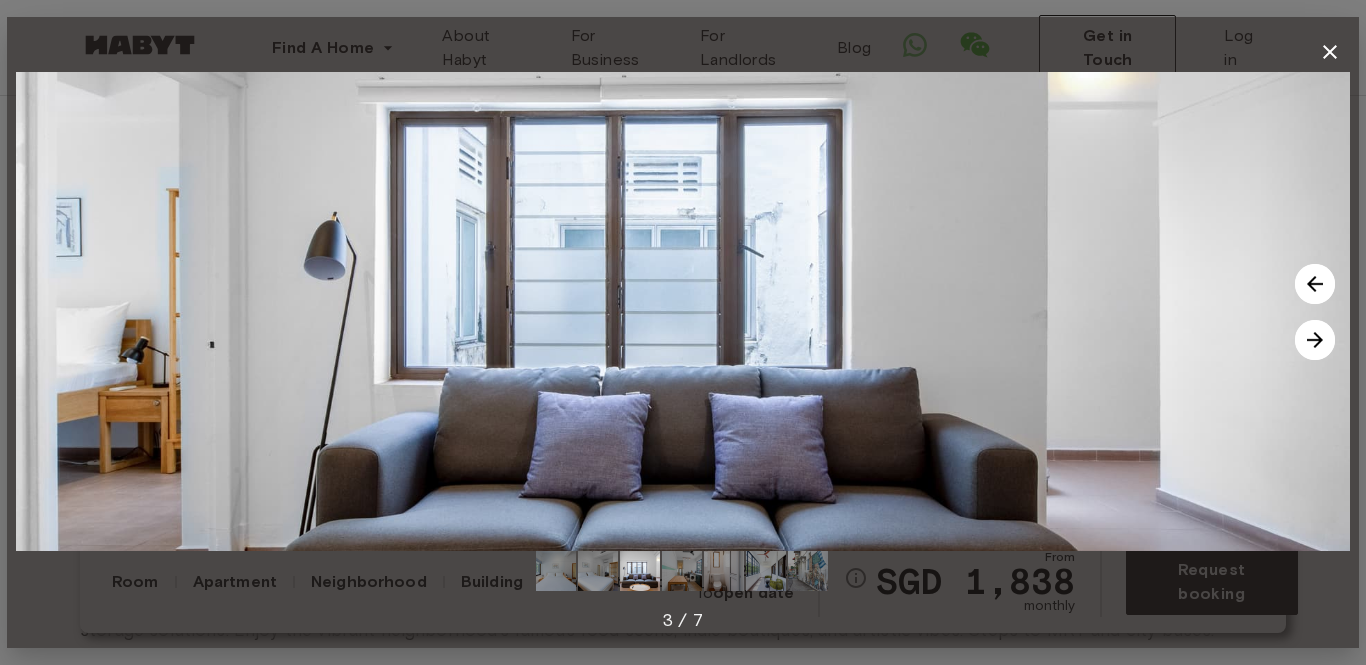 click at bounding box center [1315, 340] 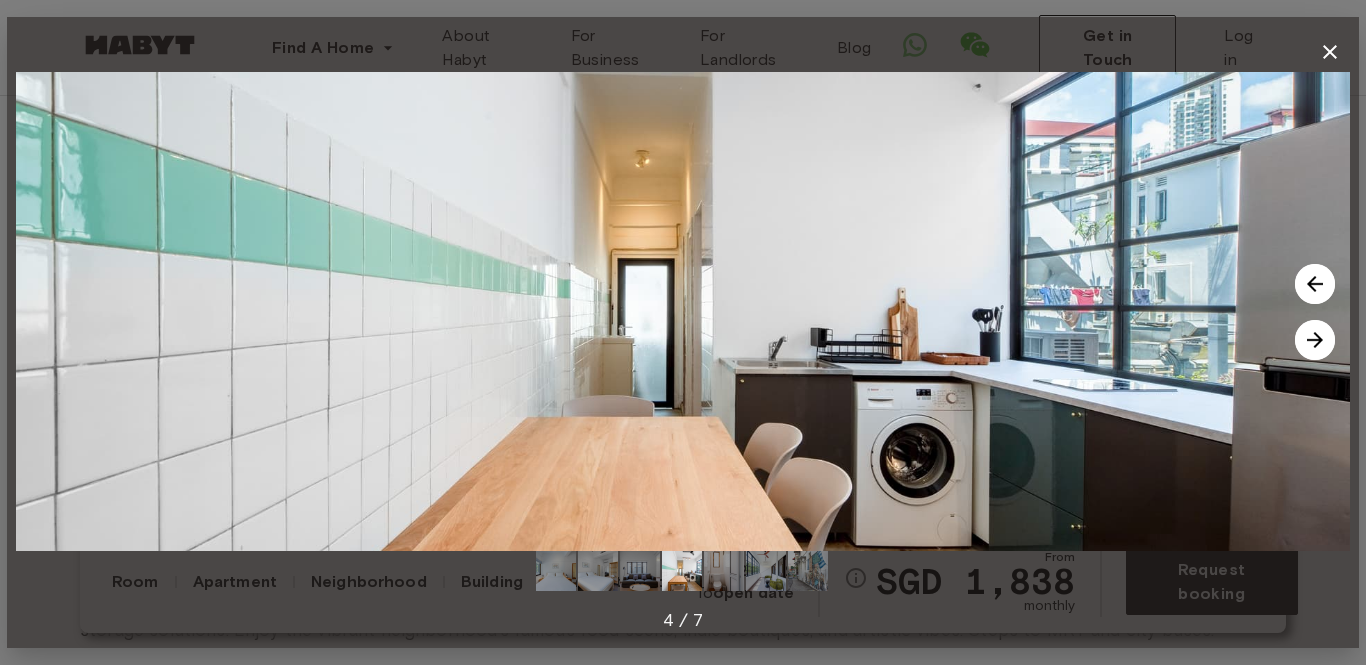 click 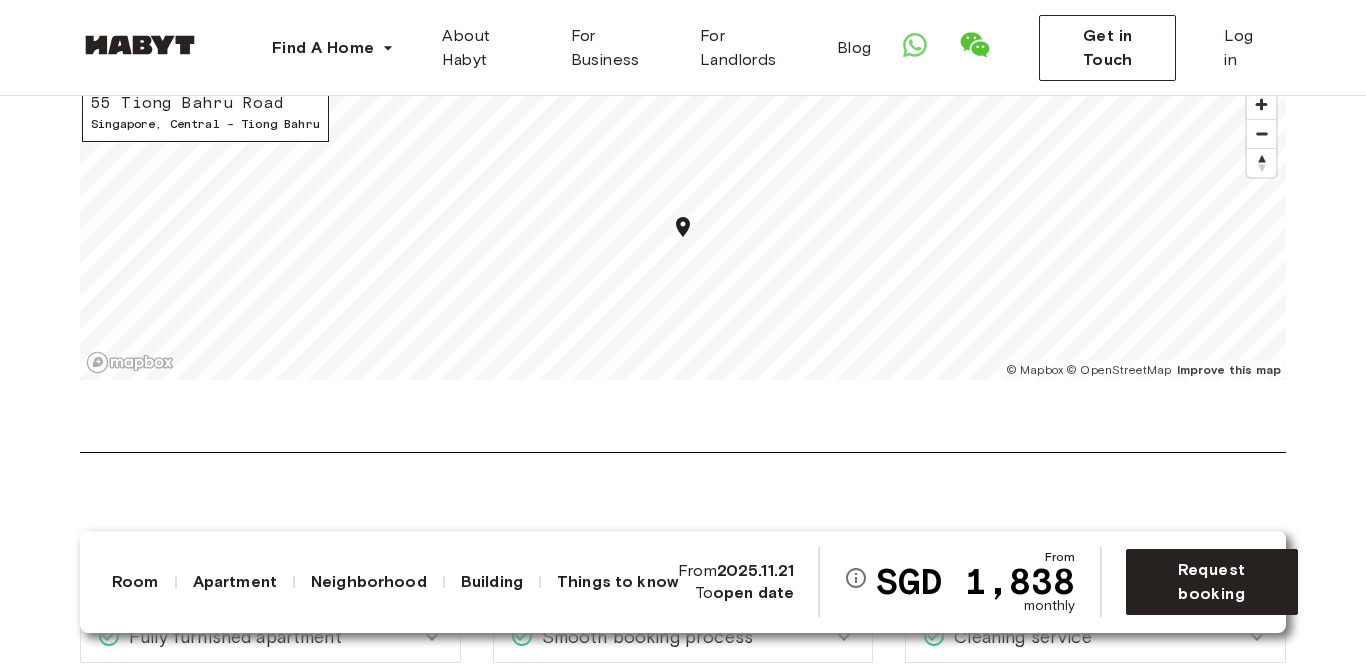 scroll, scrollTop: 2726, scrollLeft: 0, axis: vertical 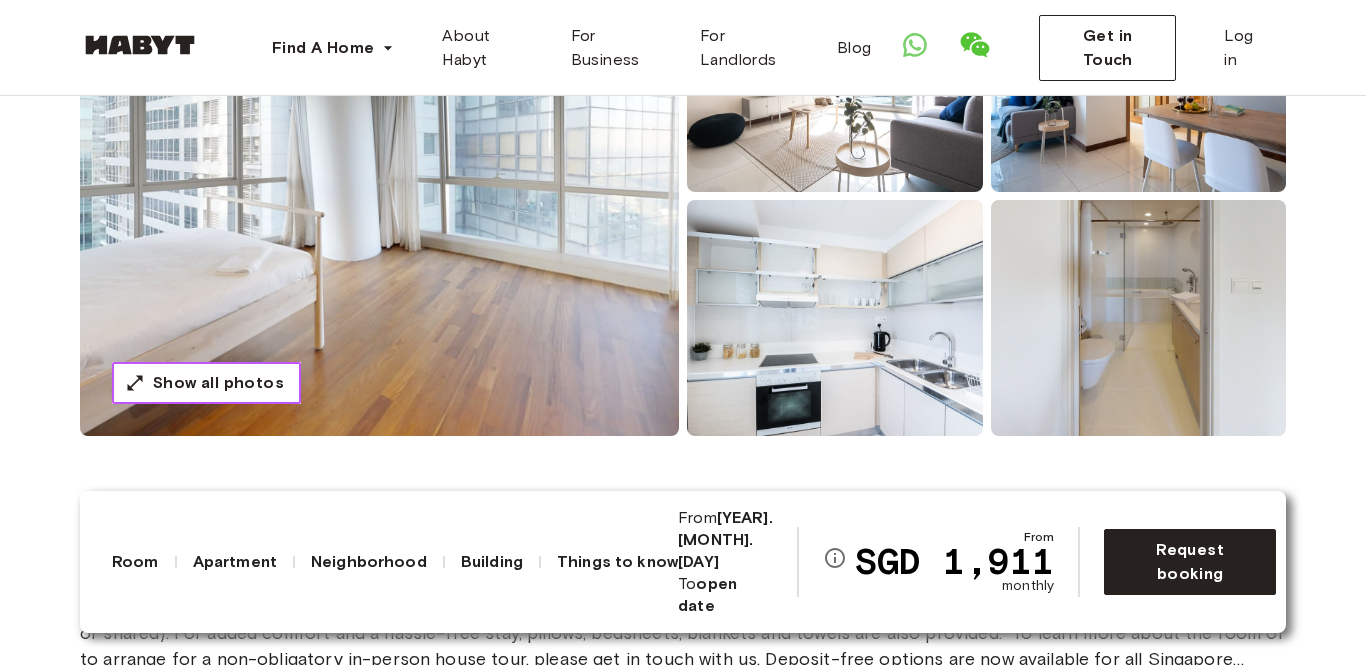 click on "Show all photos" at bounding box center (206, 383) 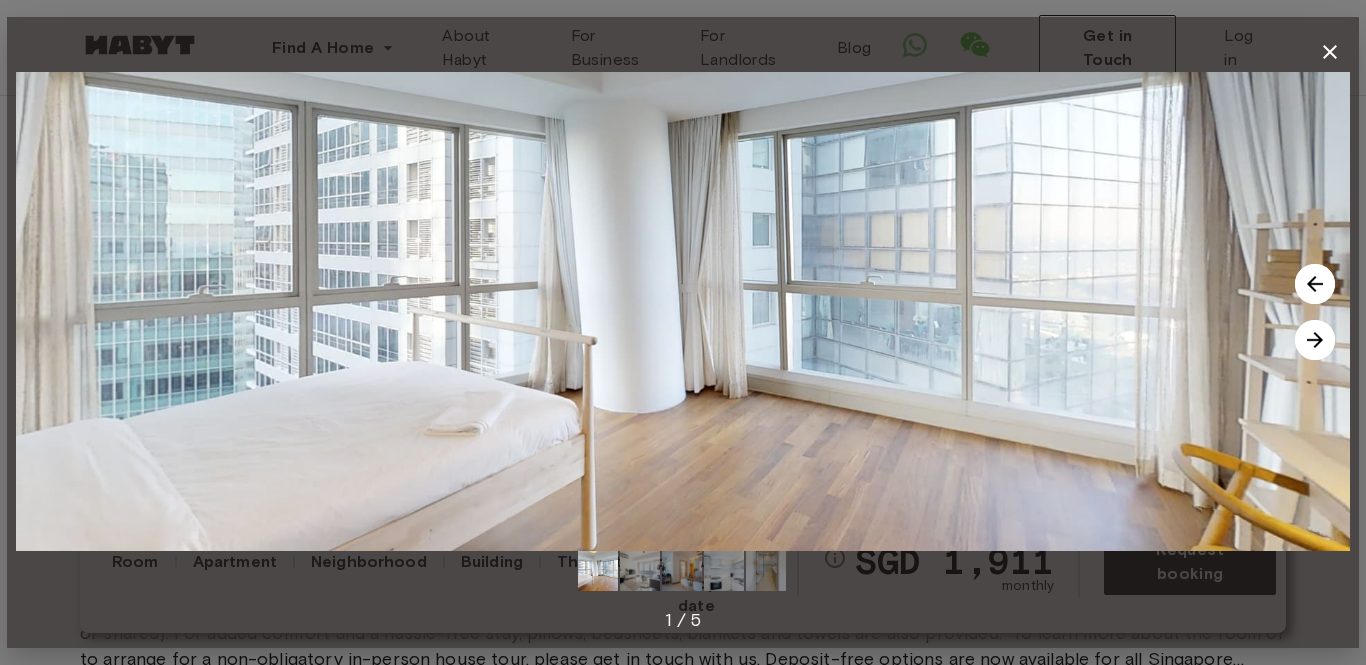 click at bounding box center (1315, 340) 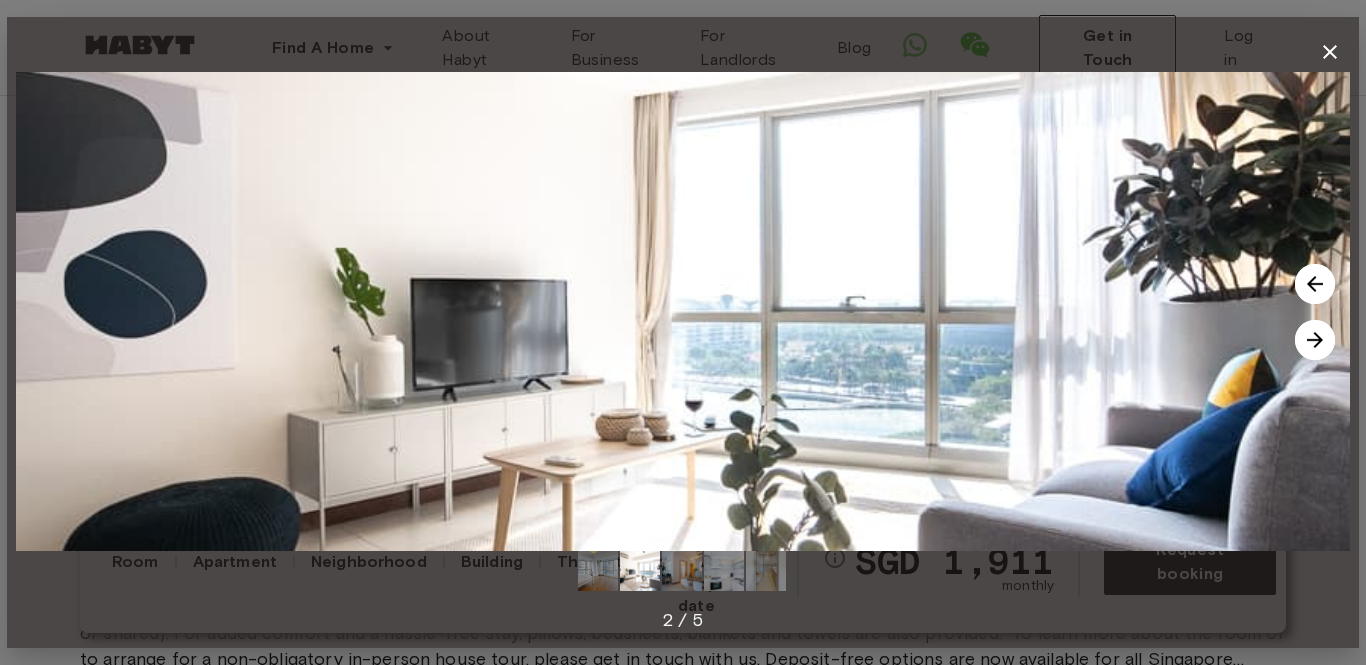 click at bounding box center (1315, 340) 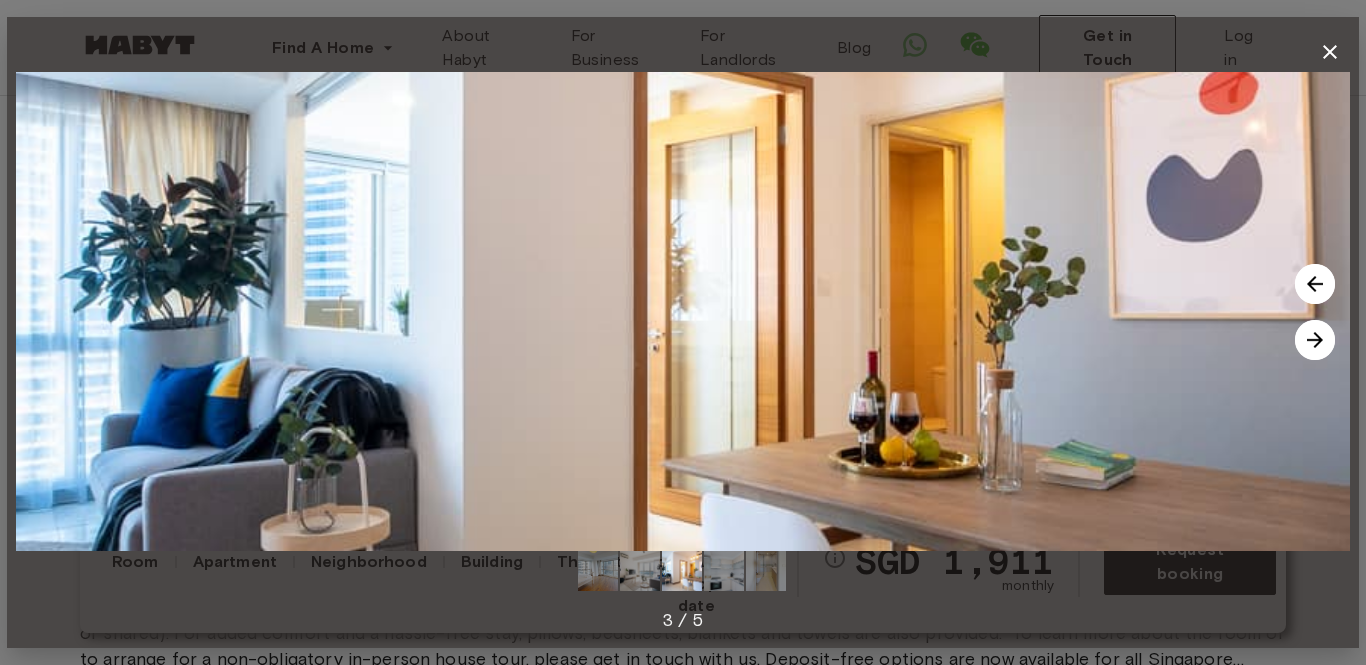 click at bounding box center [1315, 340] 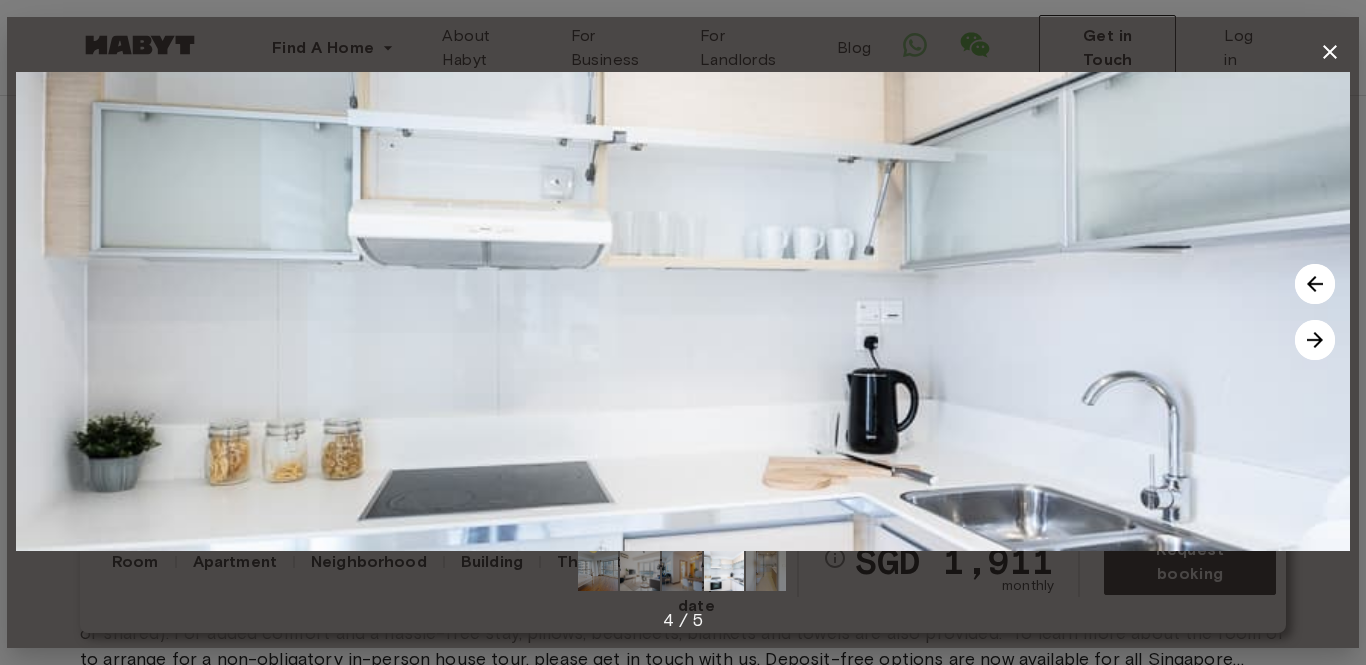 click at bounding box center [1315, 340] 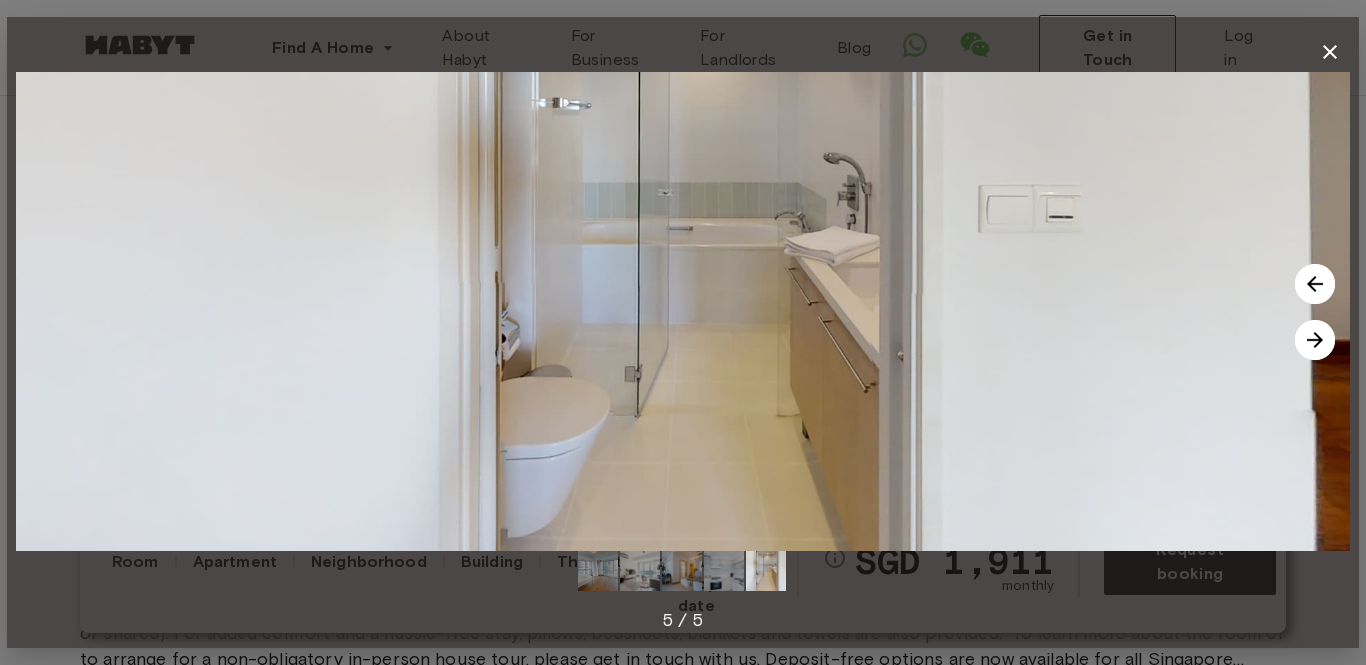 click 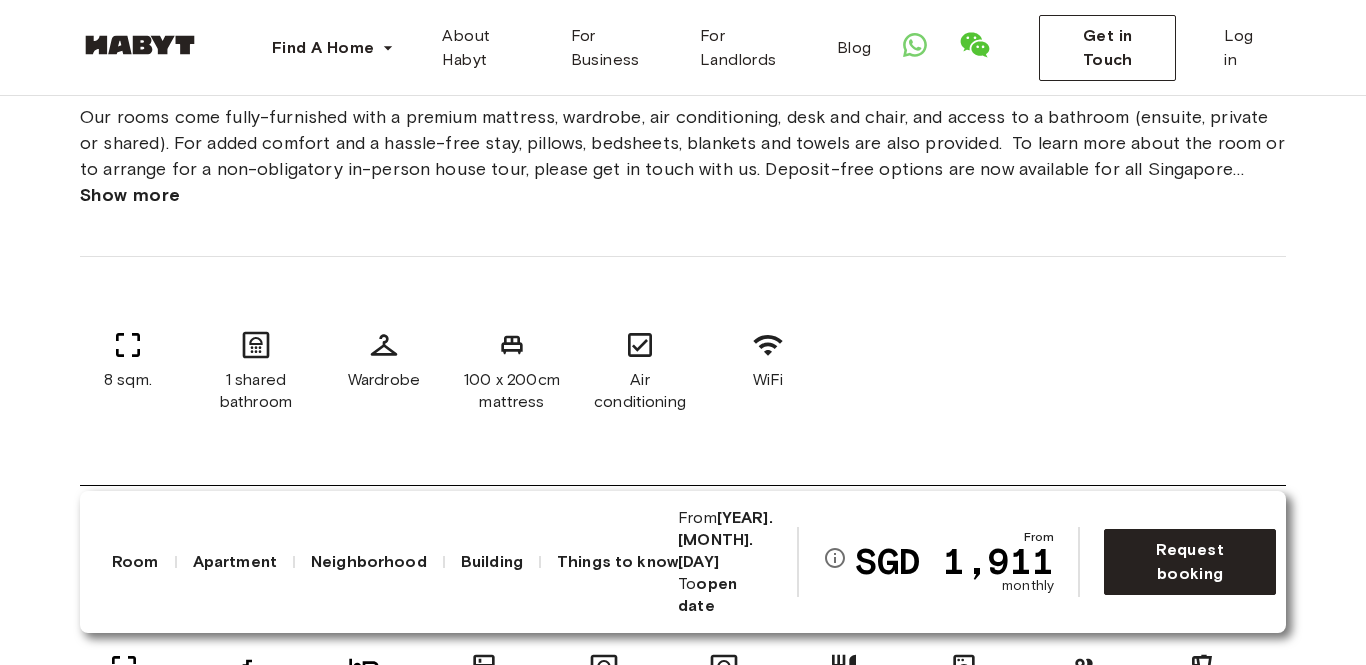 scroll, scrollTop: 790, scrollLeft: 0, axis: vertical 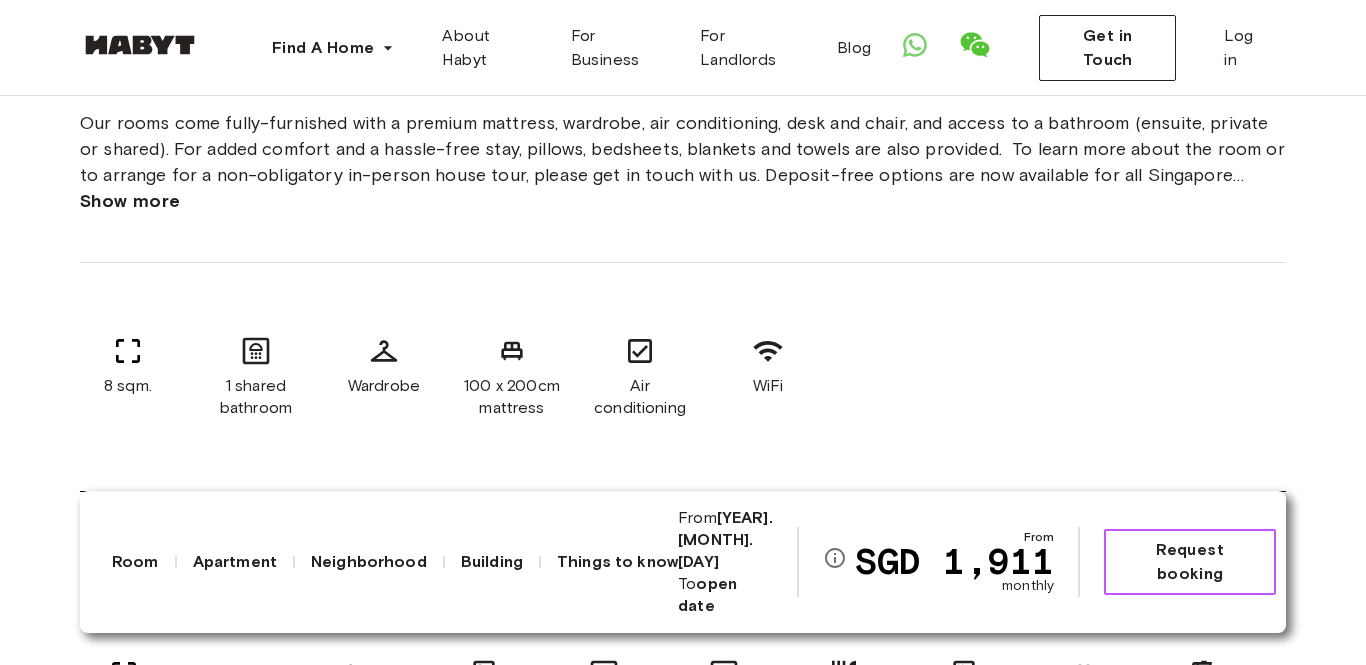 click on "Request booking" at bounding box center [1190, 562] 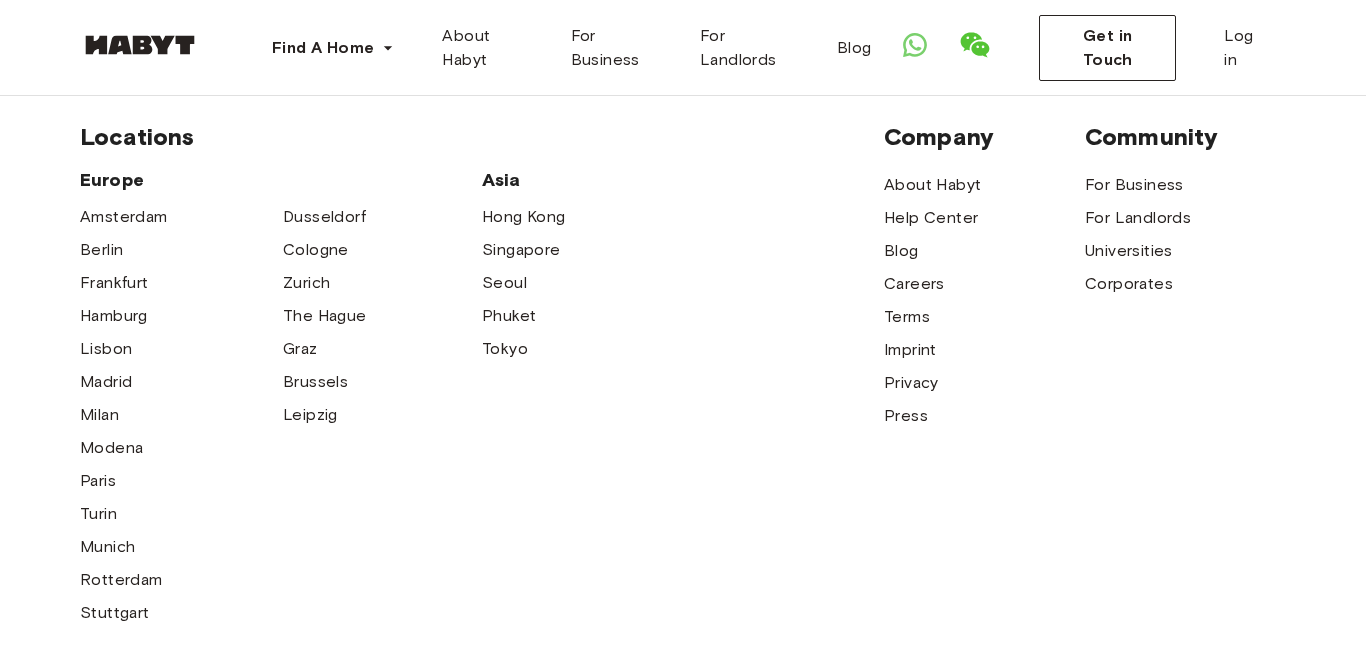 scroll, scrollTop: 0, scrollLeft: 0, axis: both 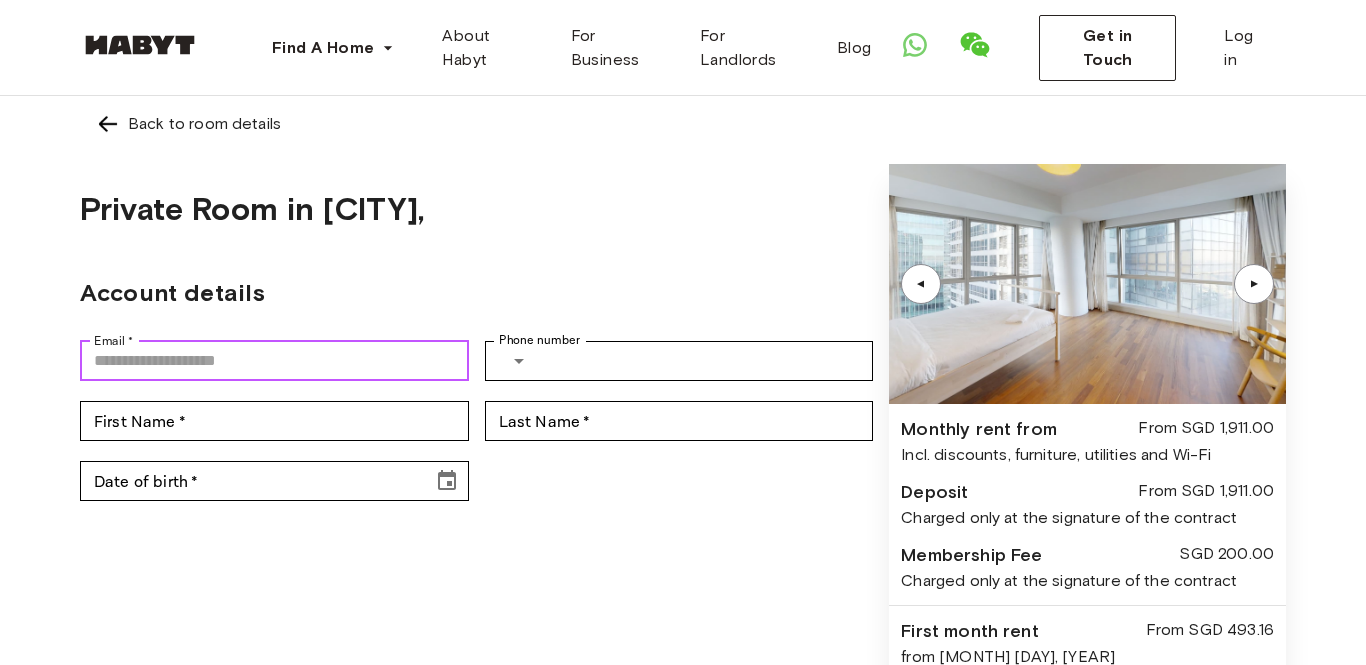 click on "Email   *" at bounding box center [274, 361] 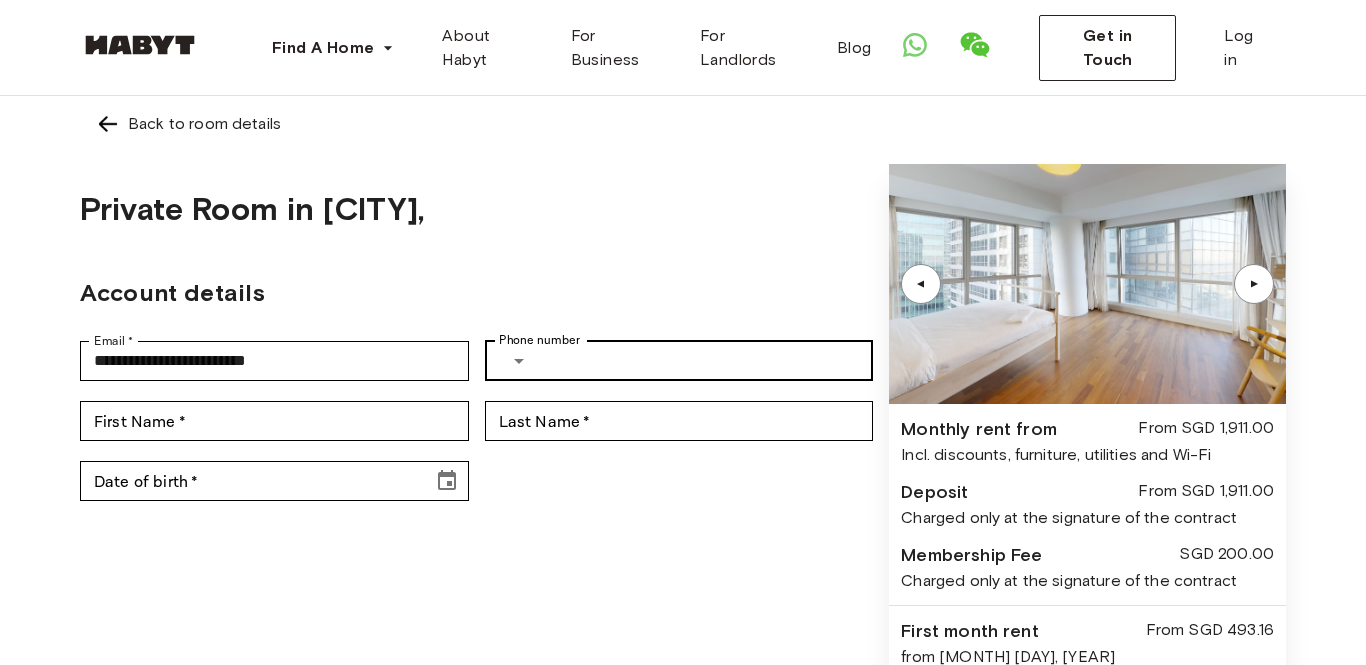 click on "Phone number" at bounding box center (539, 340) 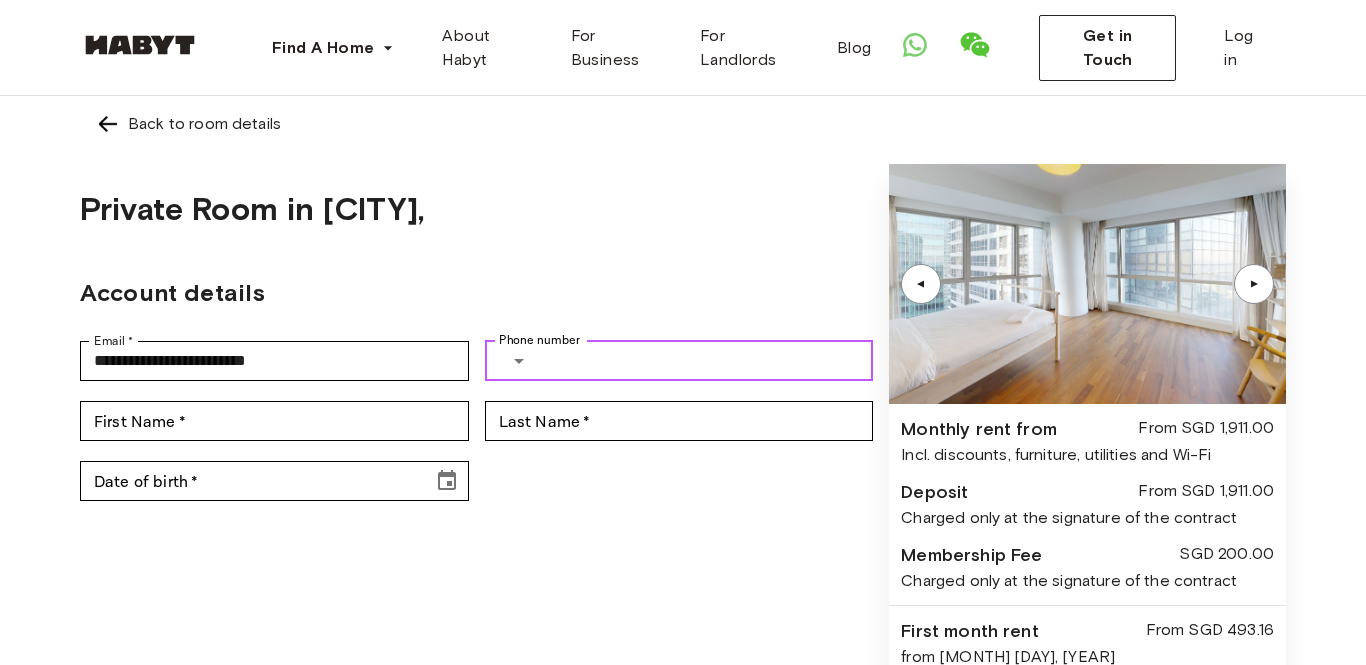 click on "Phone number" at bounding box center (710, 361) 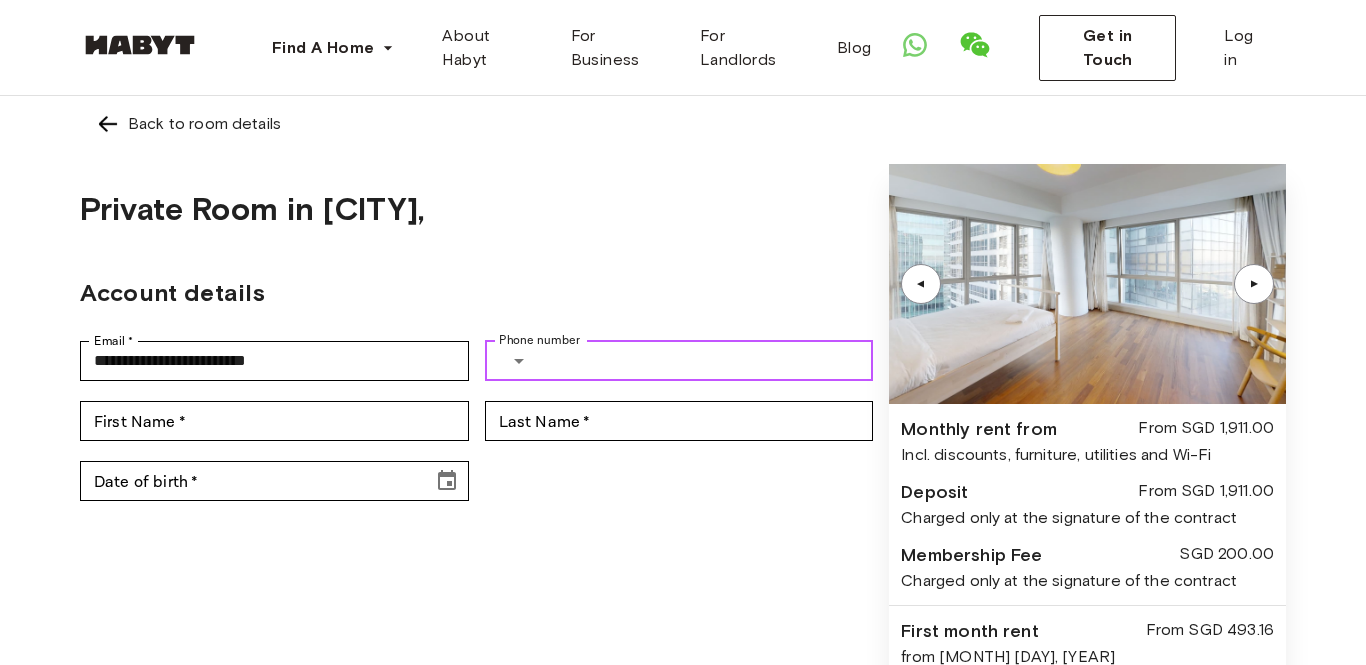 click 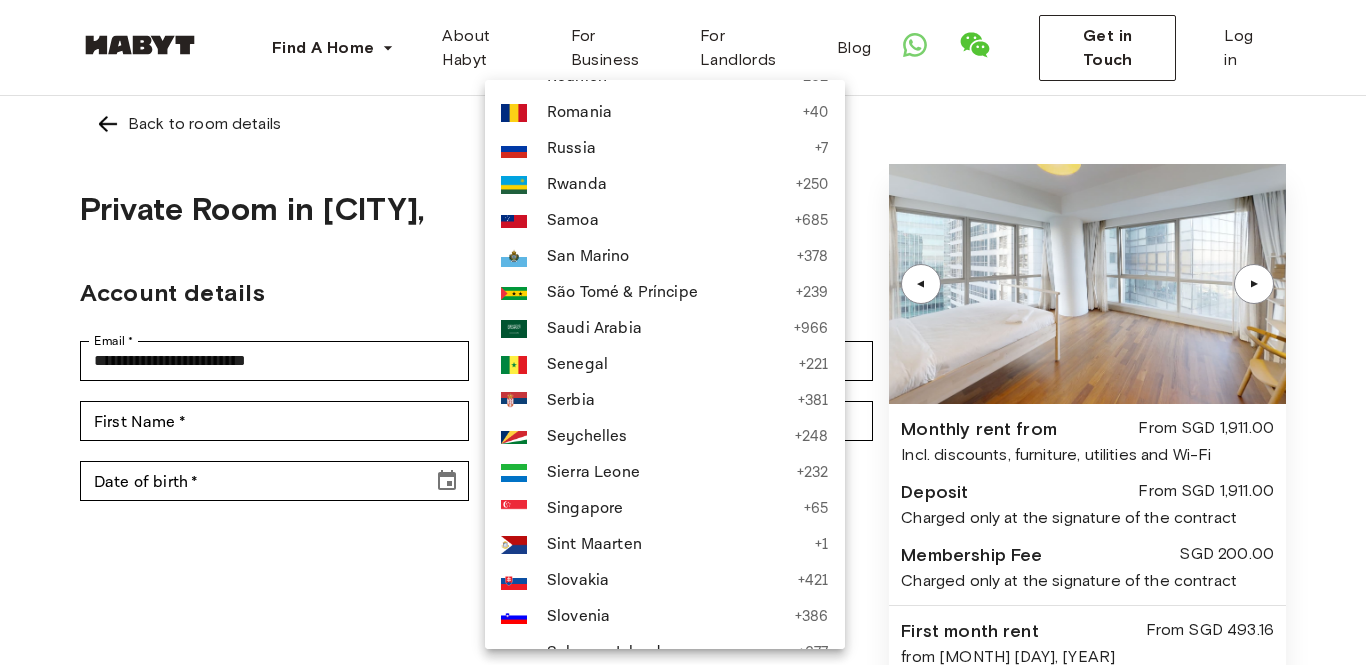 scroll, scrollTop: 6466, scrollLeft: 0, axis: vertical 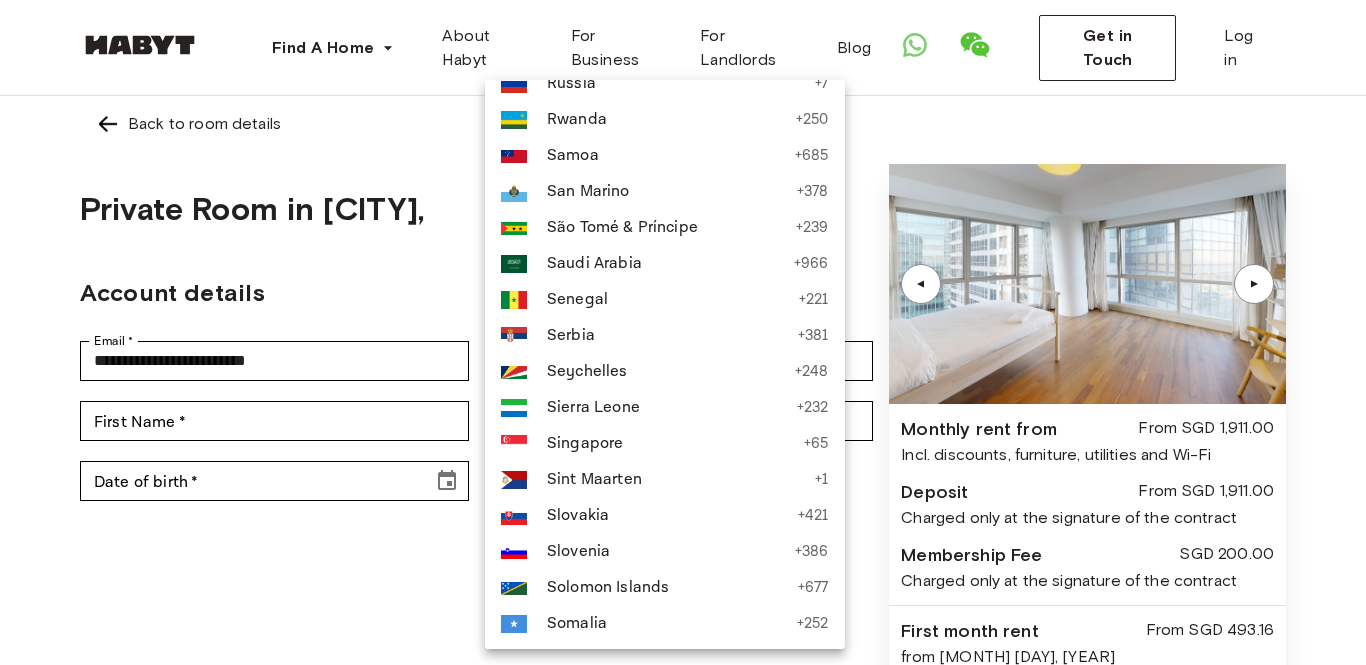 click on "Singapore" at bounding box center (670, 444) 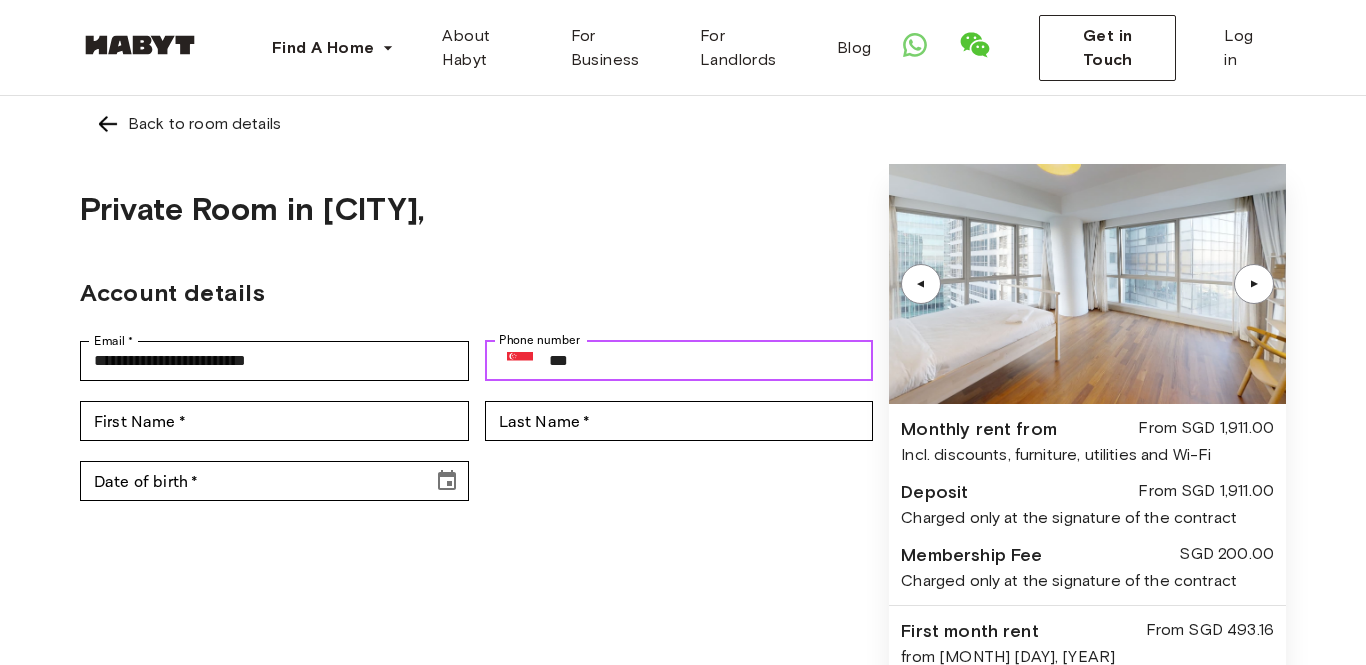 click on "***" at bounding box center (711, 361) 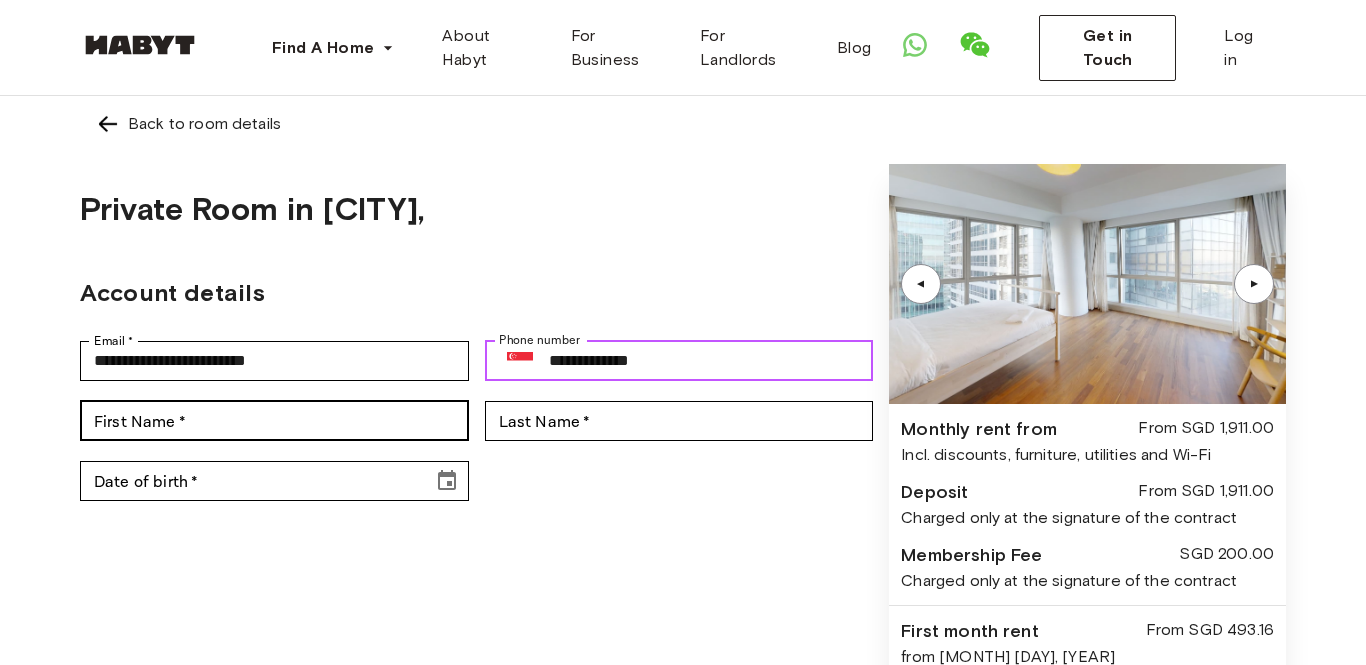 type on "**********" 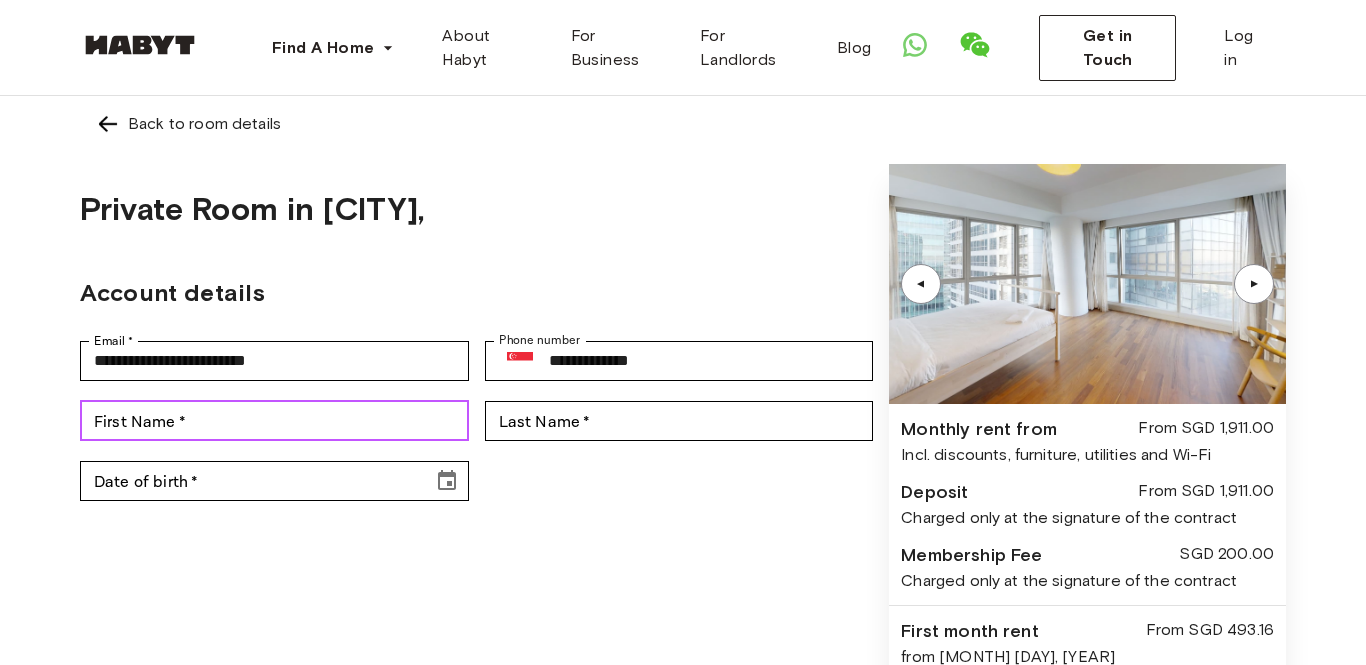 click on "First Name   *" at bounding box center [274, 421] 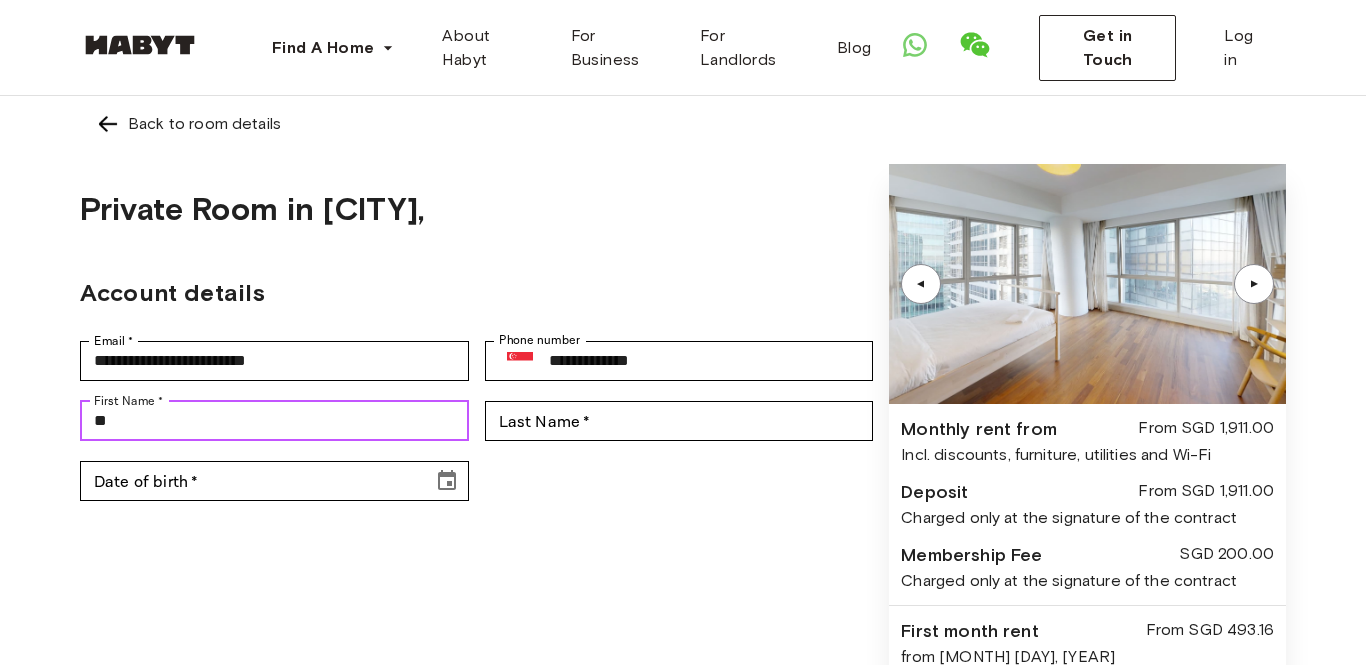 type on "*****" 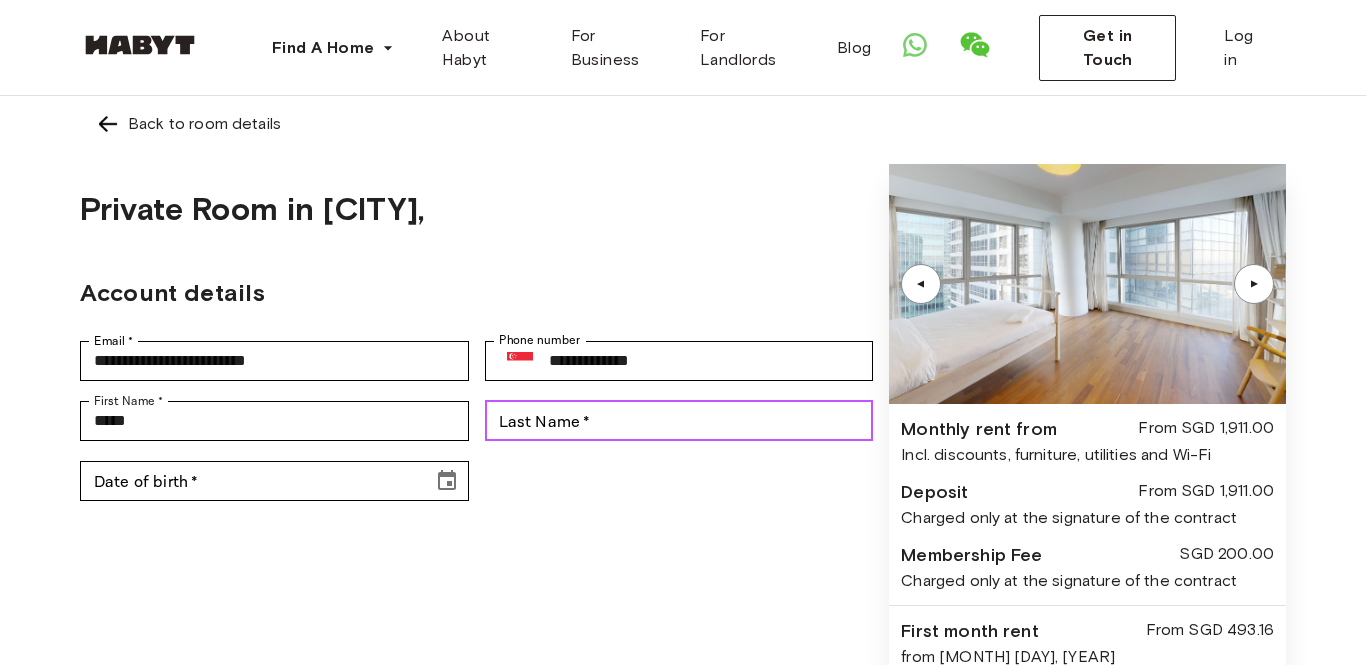 click on "Last Name   * Last Name   *" at bounding box center (679, 421) 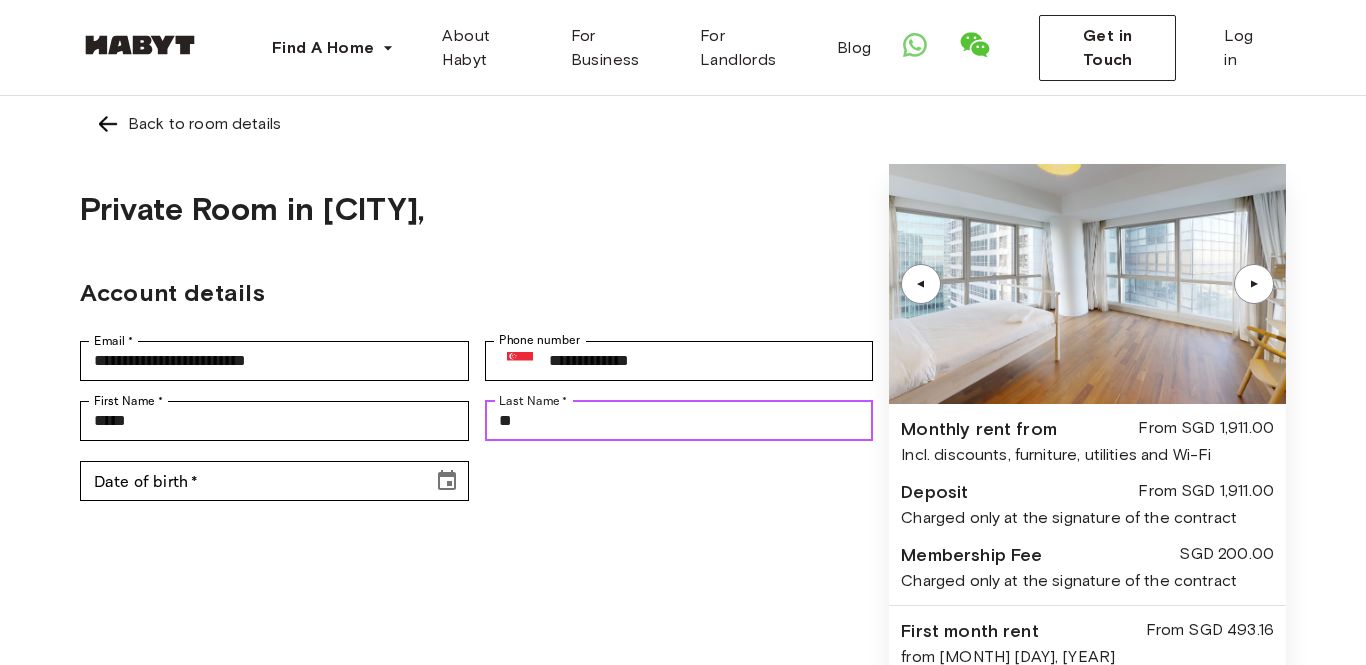type on "*" 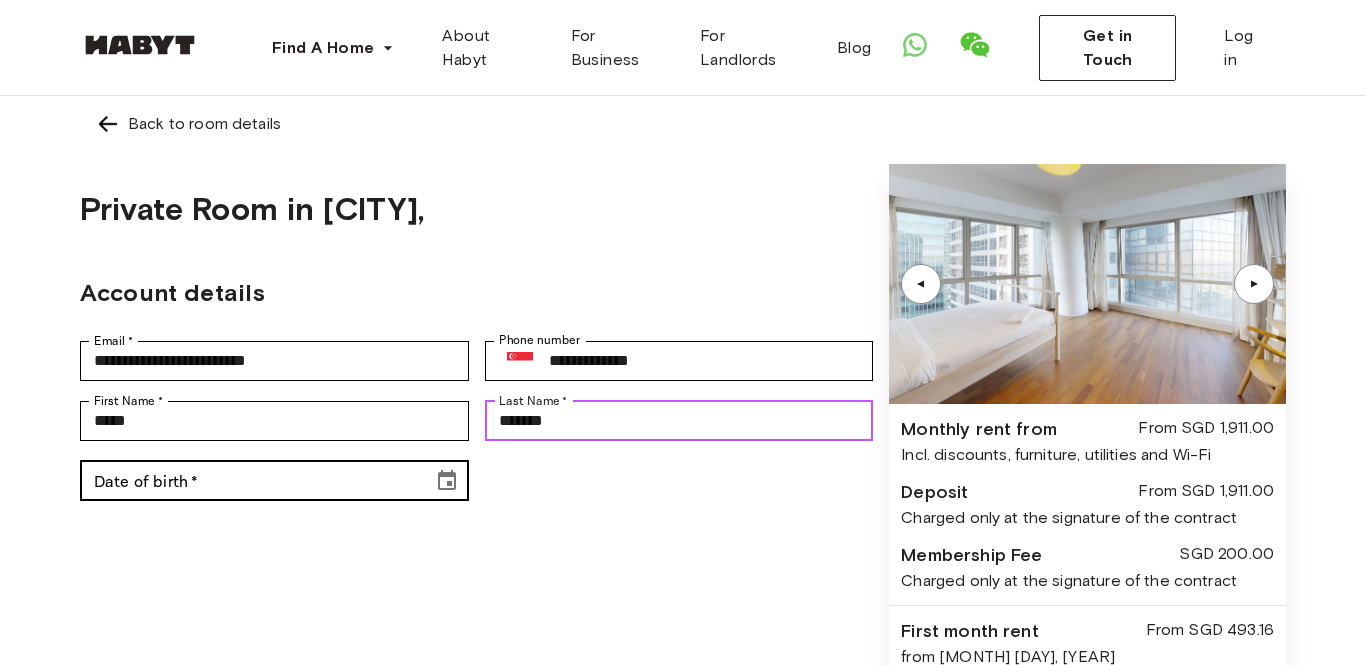 type on "*******" 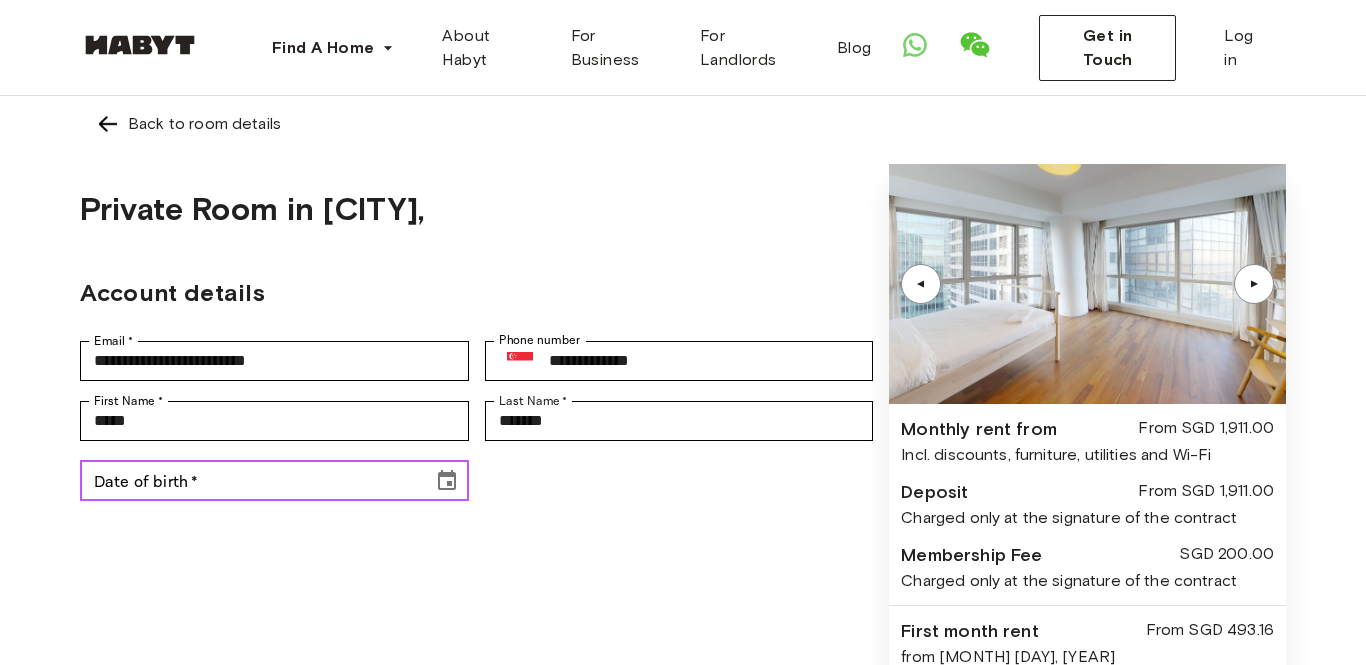 click at bounding box center (447, 481) 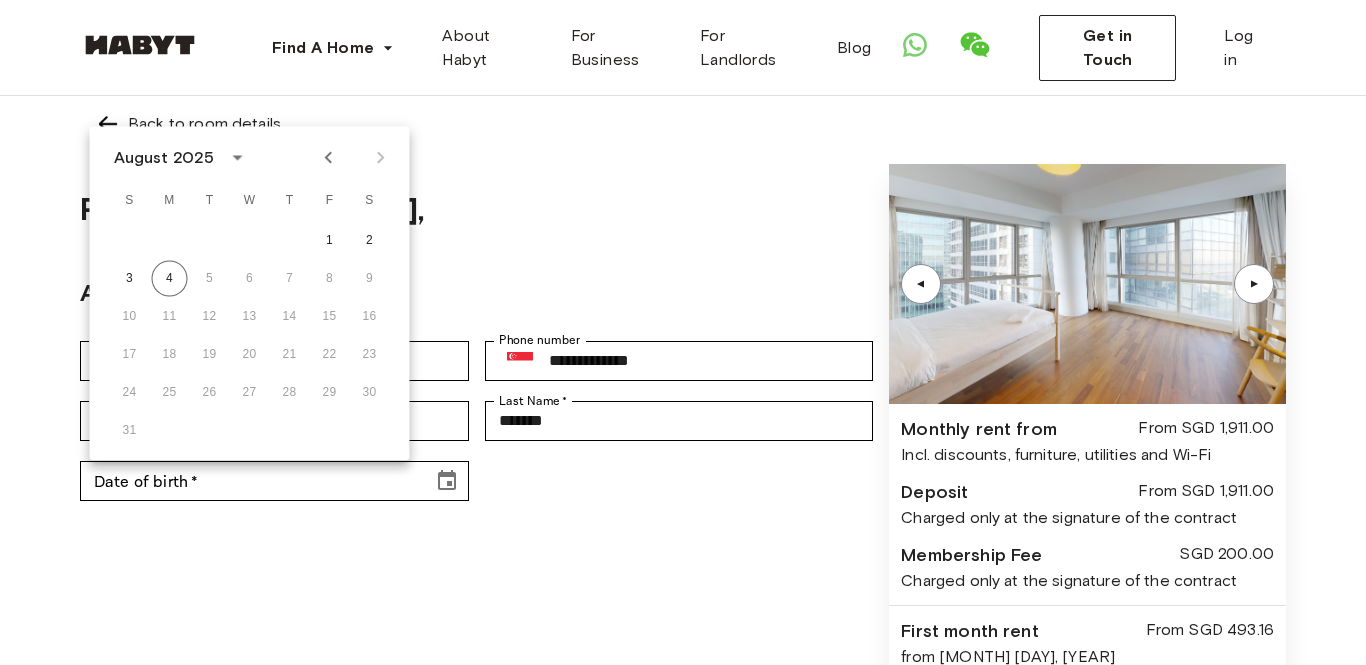 click on "August 2025 S M T W T F S 1 2 3 4 5 6 7 8 9 10 11 12 13 14 15 16 17 18 19 20 21 22 23 24 25 26 27 28 29 30 31" at bounding box center (250, 294) 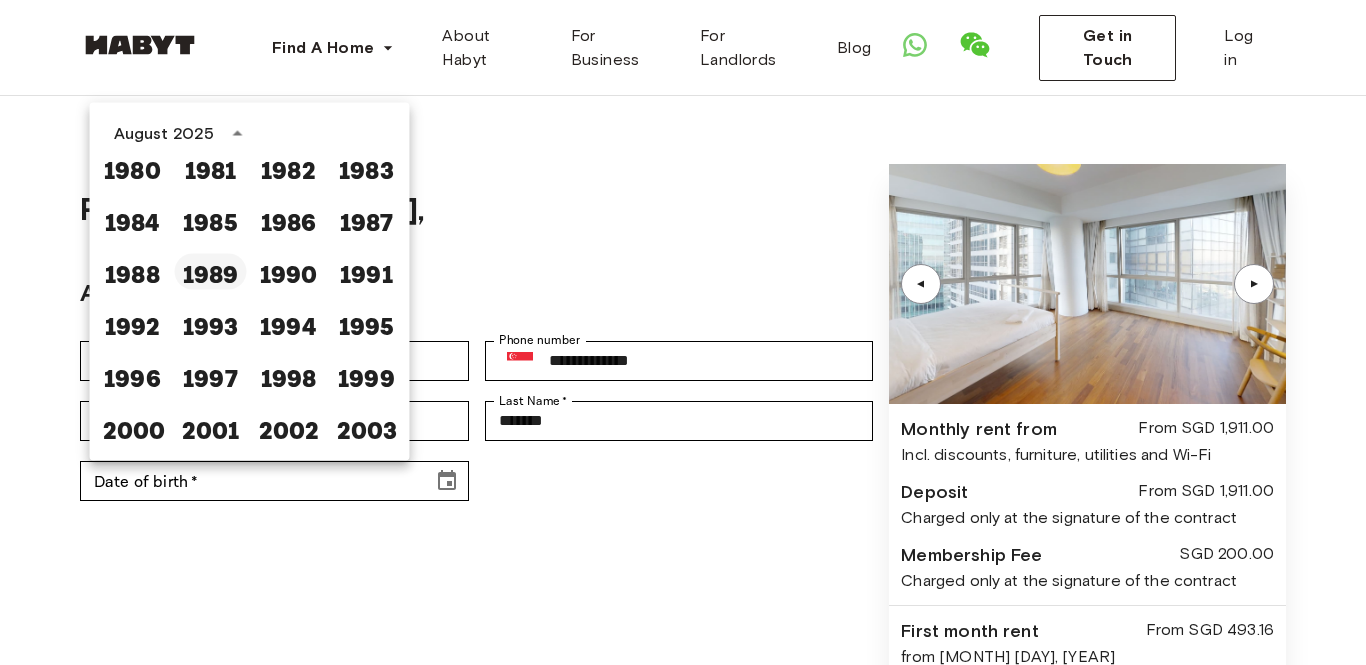 scroll, scrollTop: 1048, scrollLeft: 0, axis: vertical 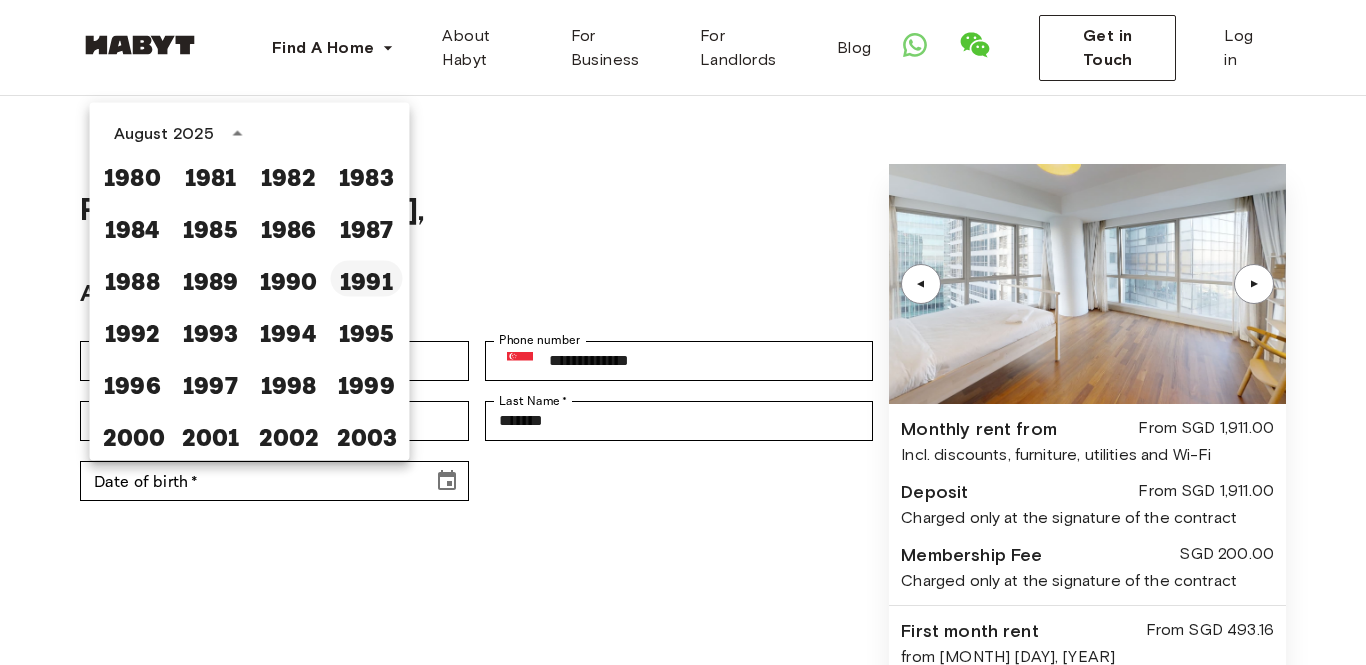 click on "1991" at bounding box center [367, 279] 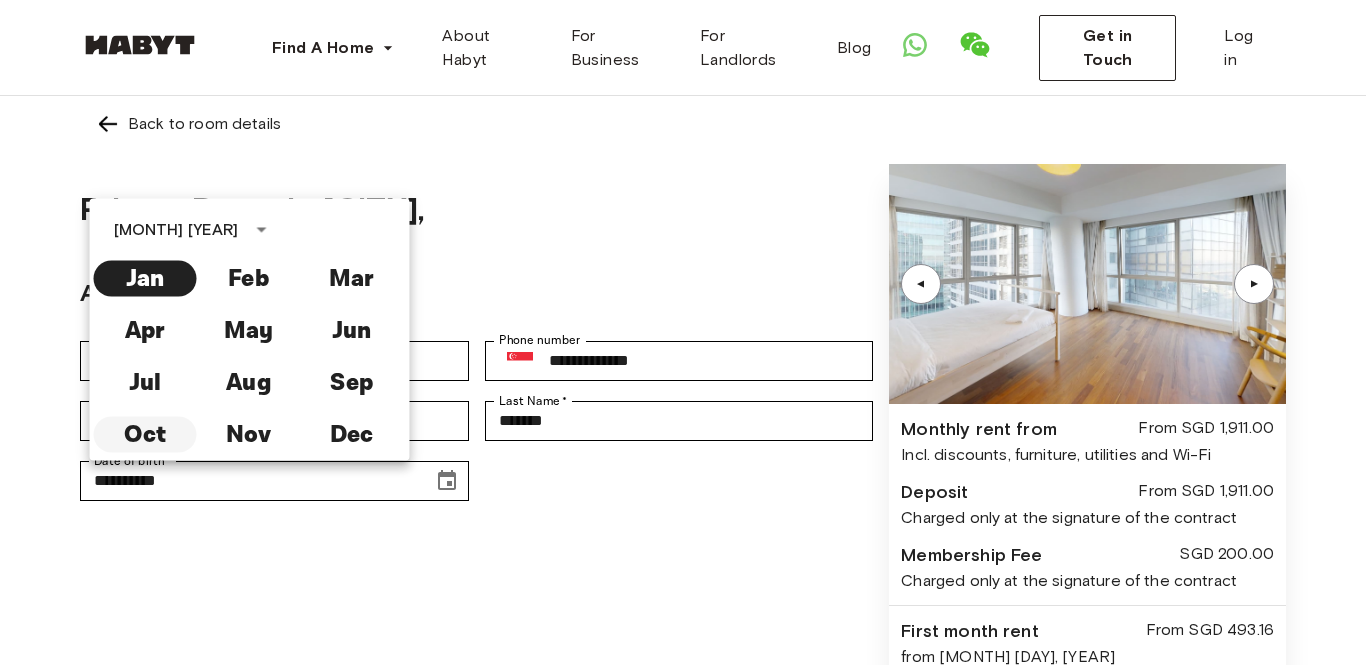 click on "Oct" at bounding box center (145, 435) 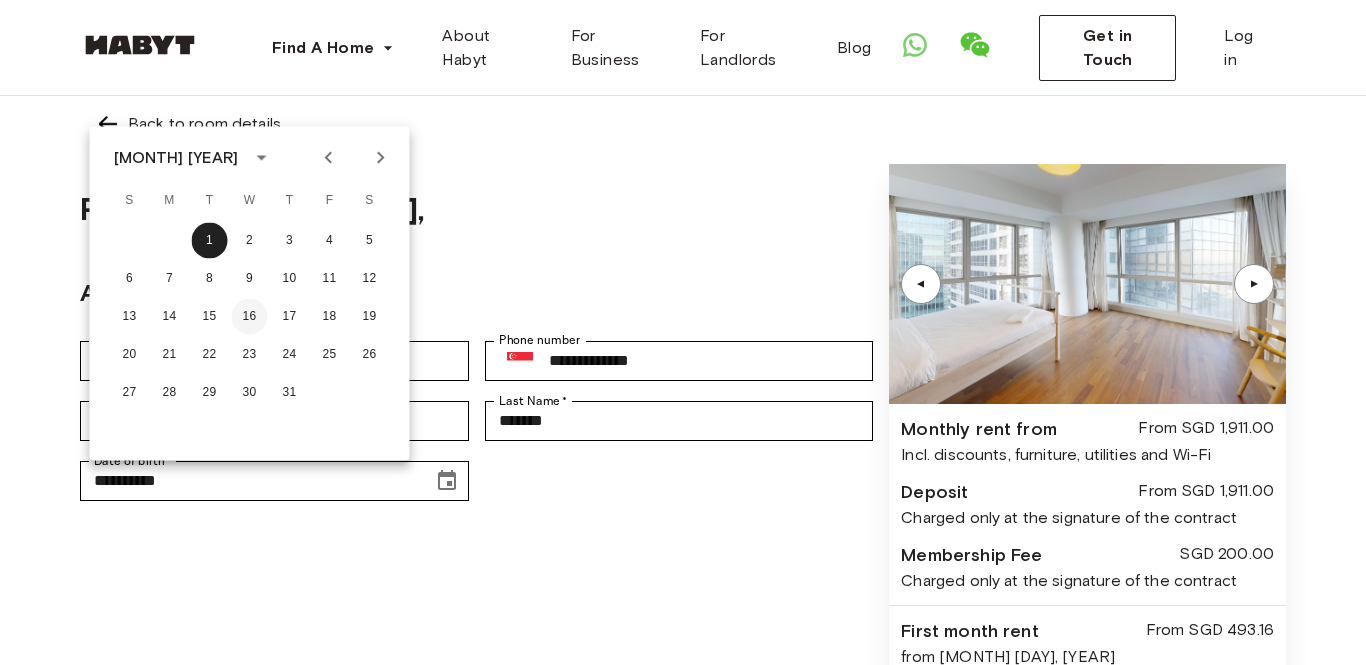click on "16" at bounding box center [250, 317] 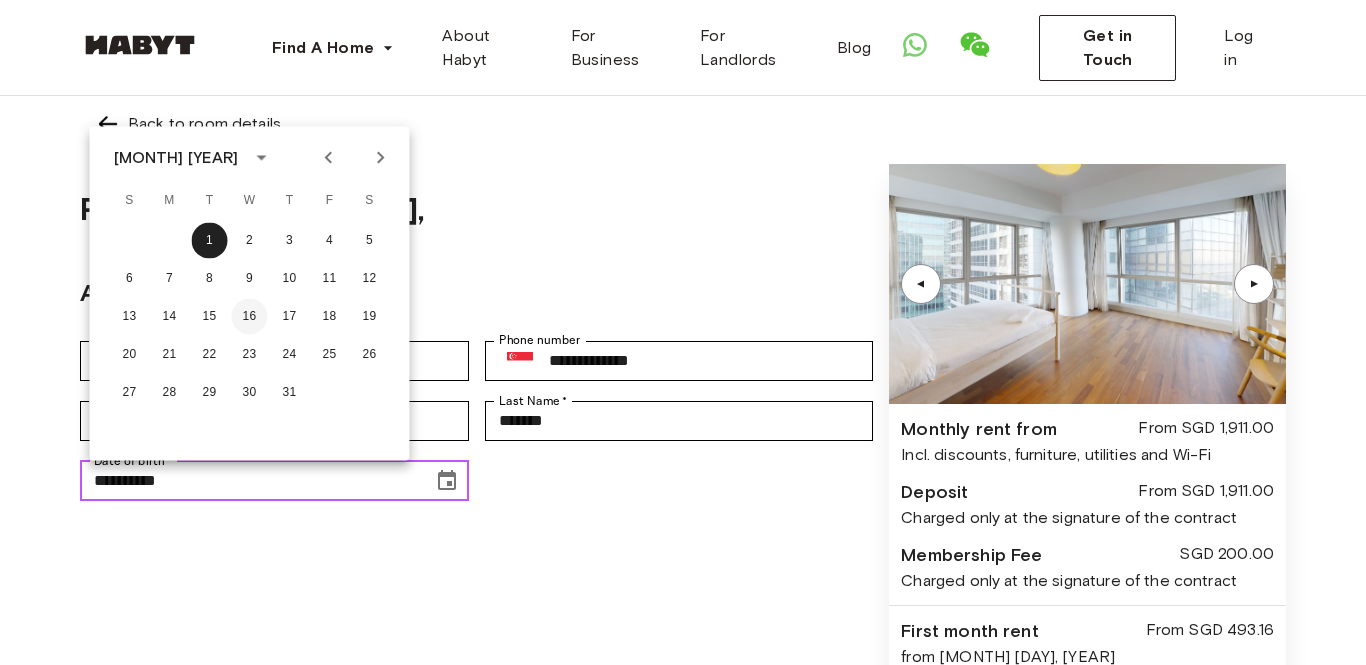 type on "**********" 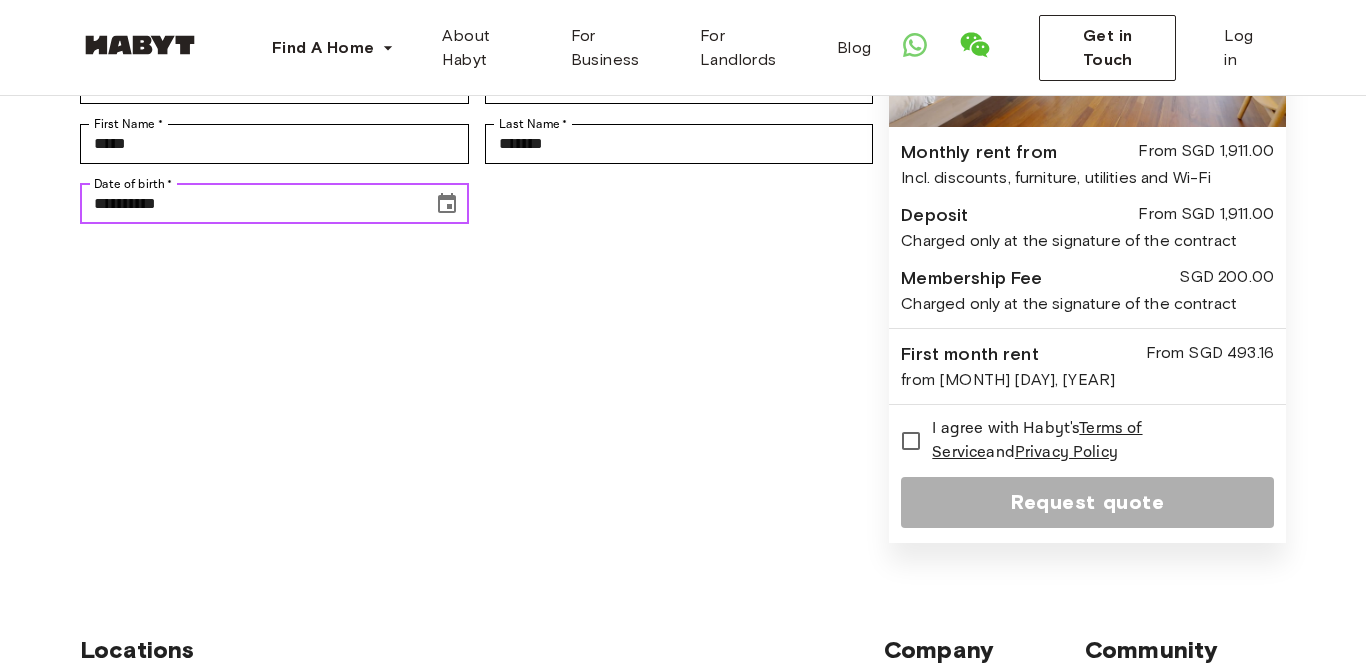 scroll, scrollTop: 392, scrollLeft: 0, axis: vertical 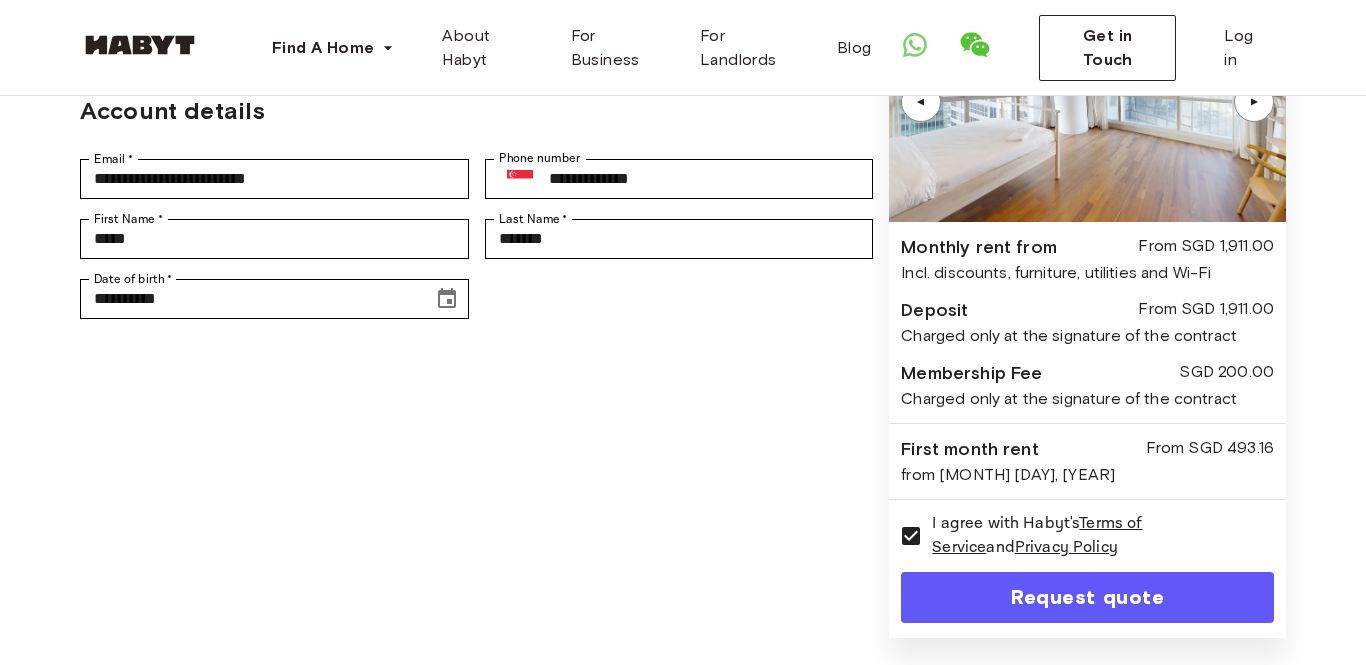 click on "Request quote" at bounding box center [1087, 597] 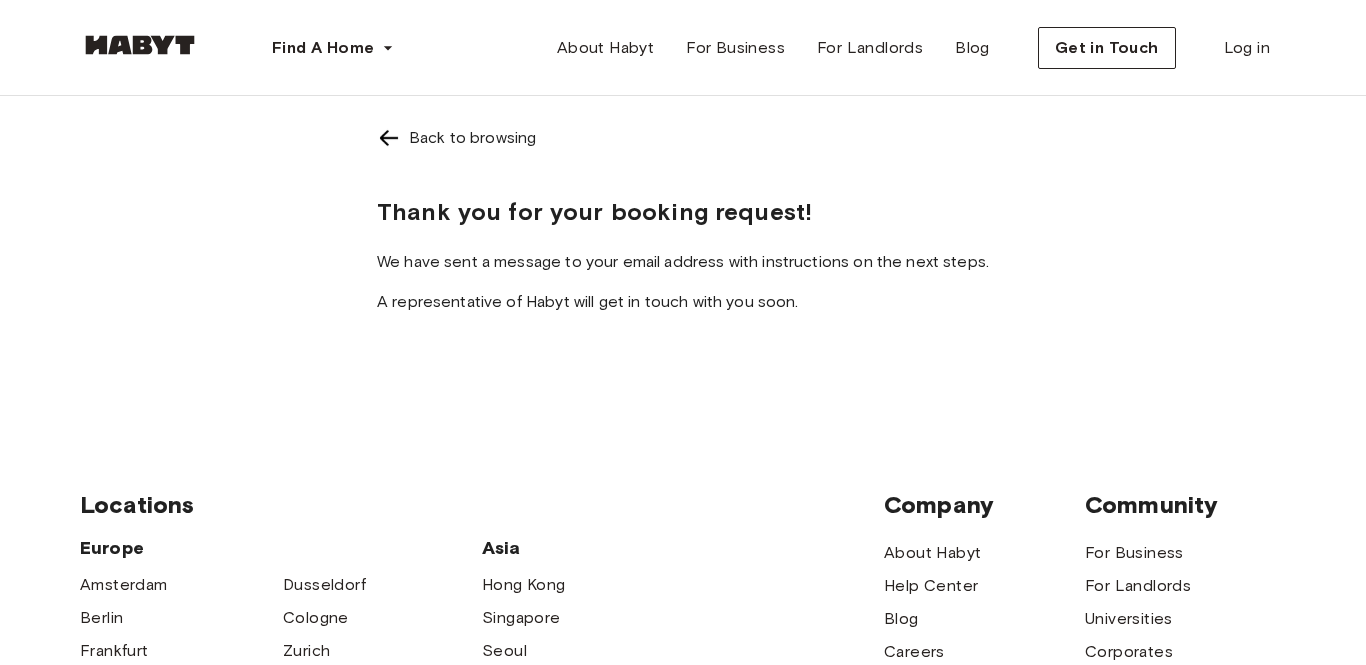 scroll, scrollTop: 78, scrollLeft: 0, axis: vertical 